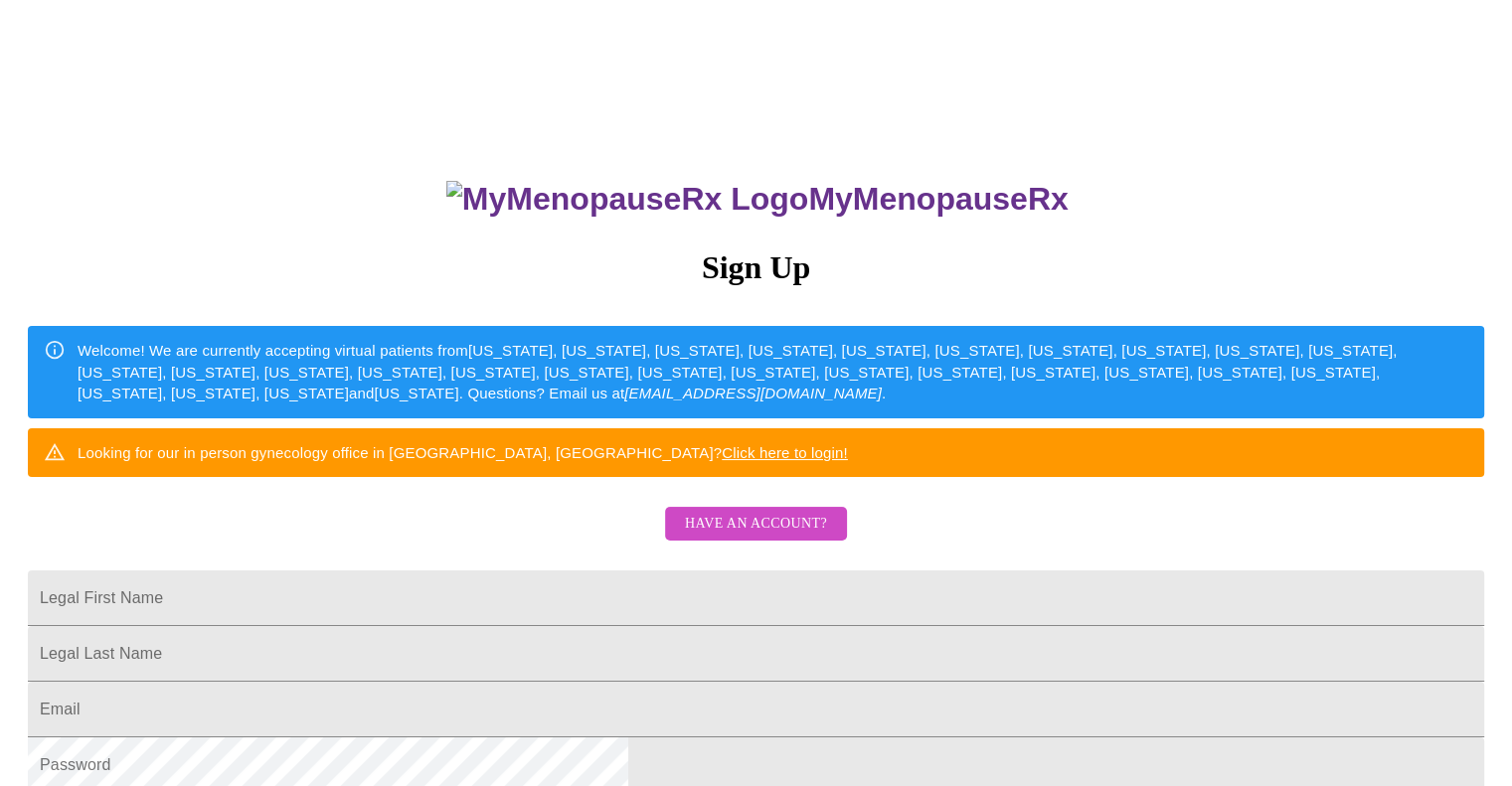 scroll, scrollTop: 0, scrollLeft: 0, axis: both 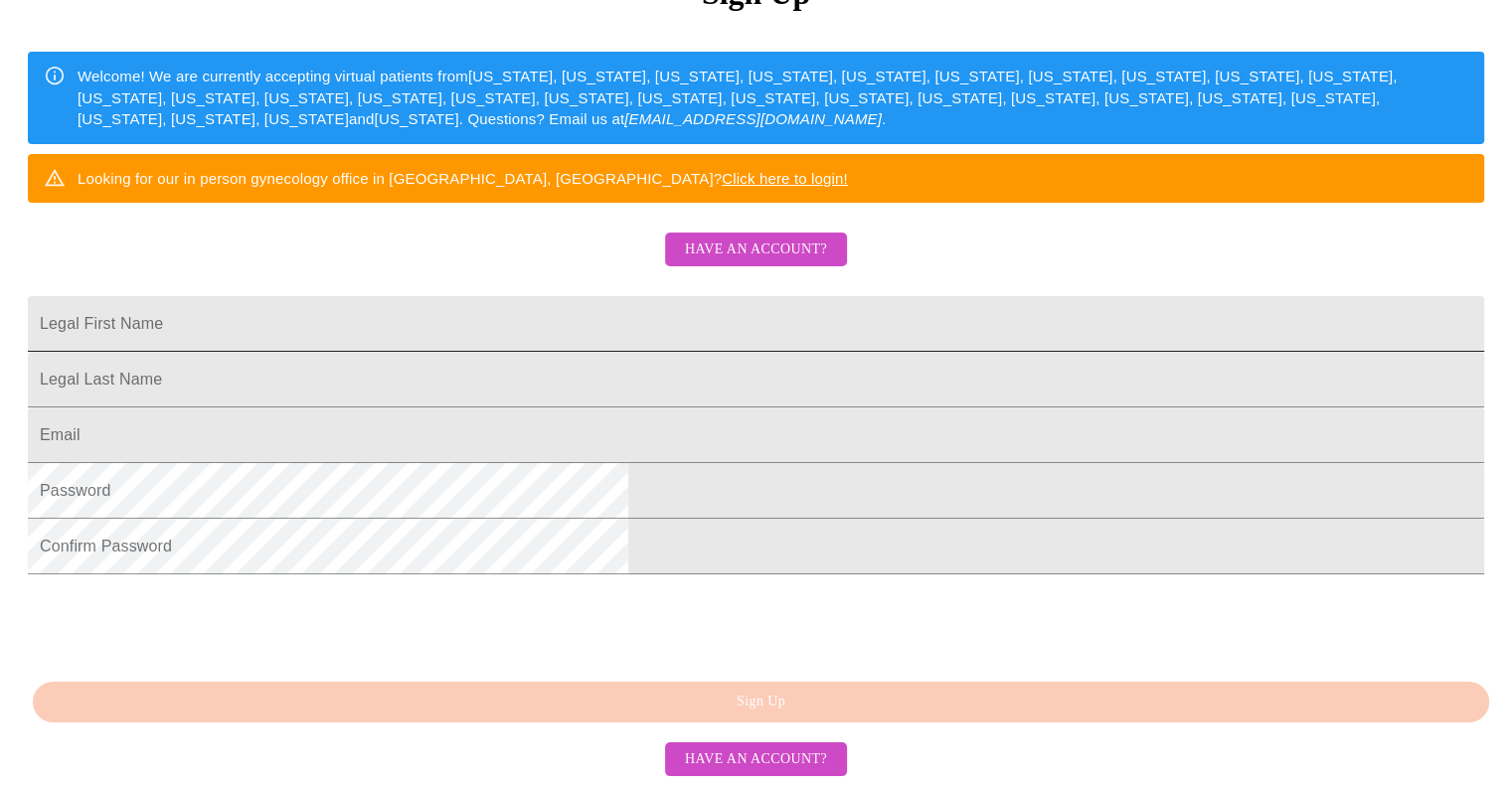 click on "Legal First Name" at bounding box center (756, 324) 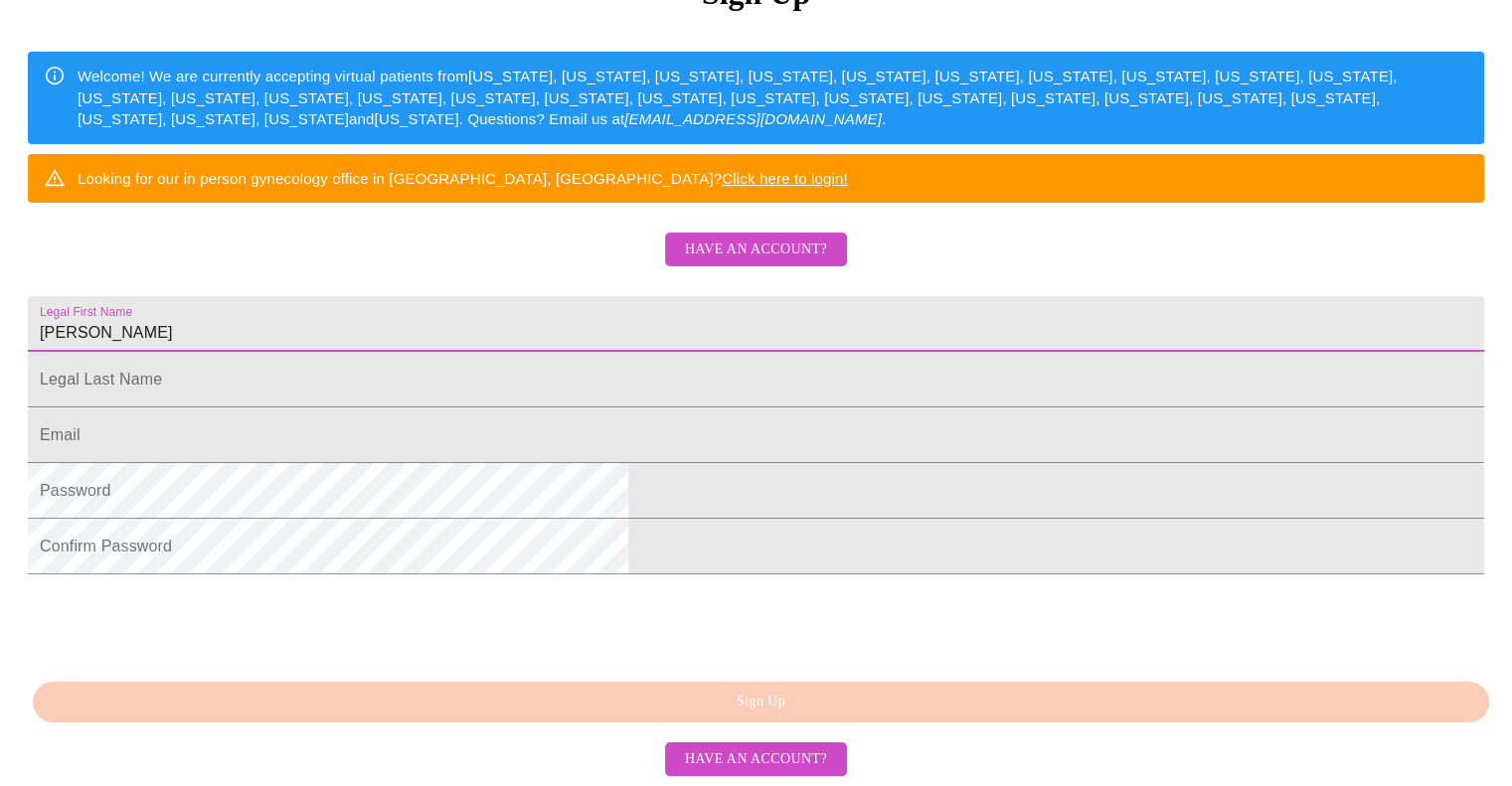 type on "[PERSON_NAME]" 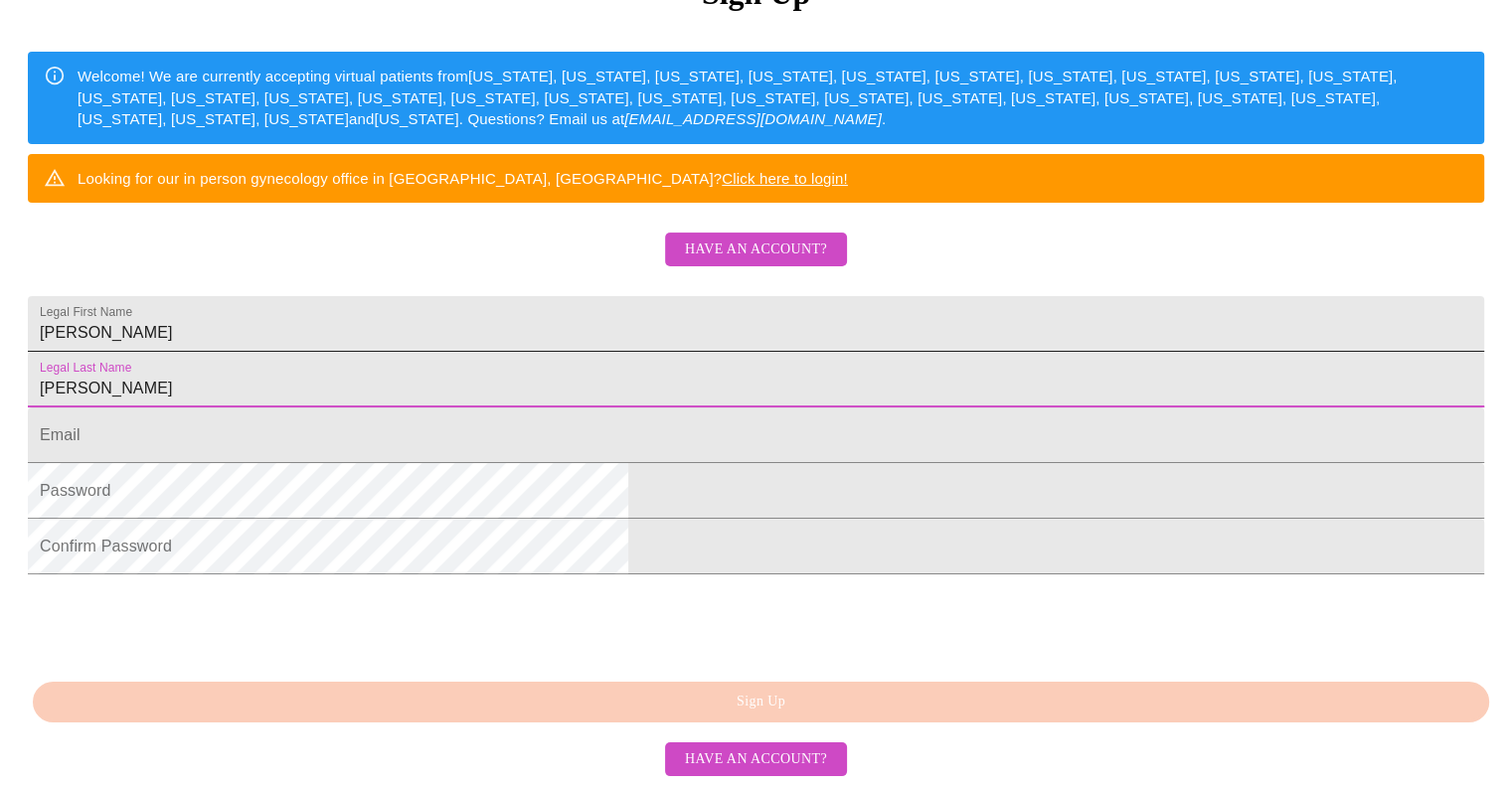 type on "[PERSON_NAME]" 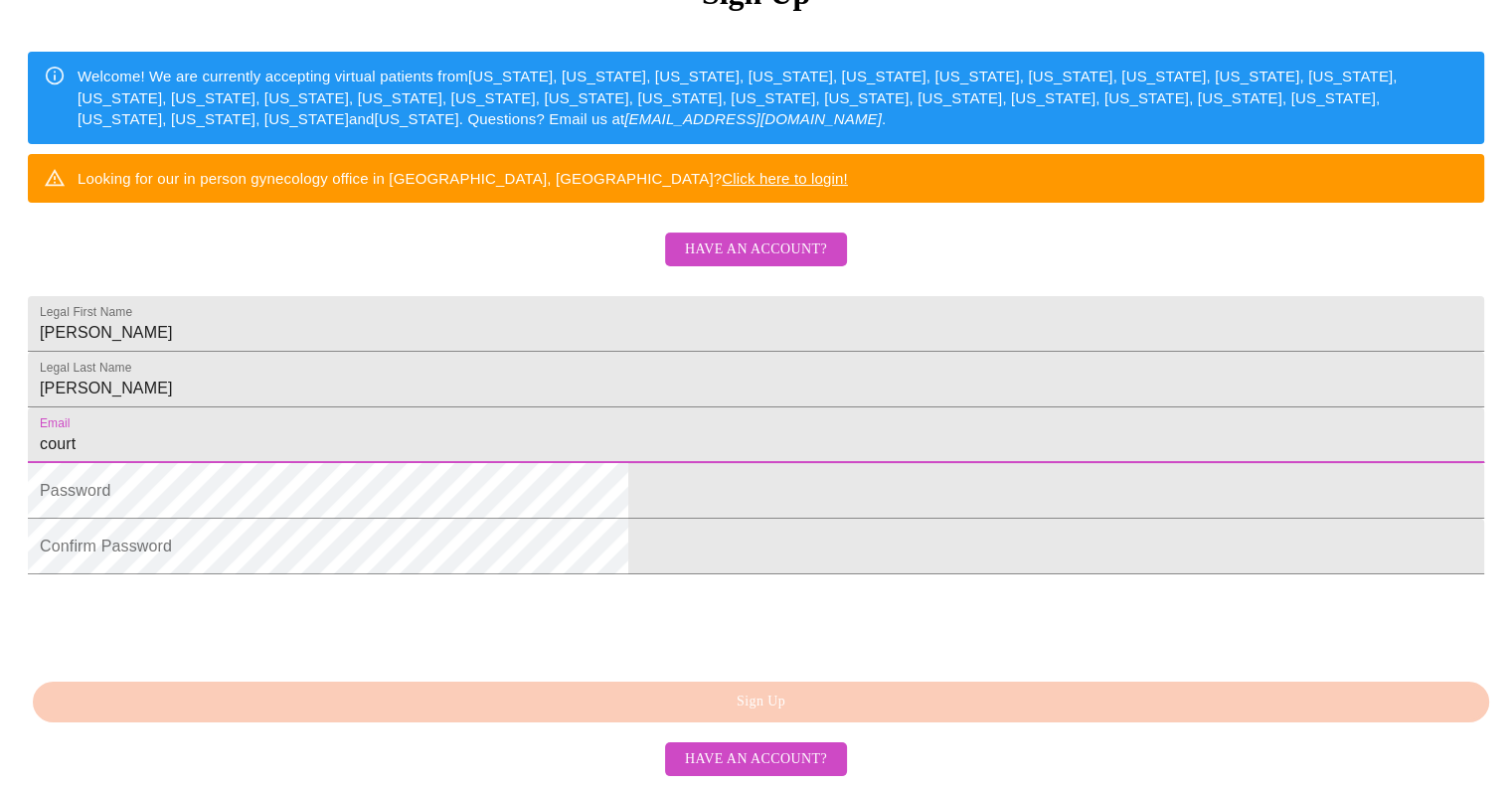 type on "[PERSON_NAME][EMAIL_ADDRESS][PERSON_NAME][DOMAIN_NAME]" 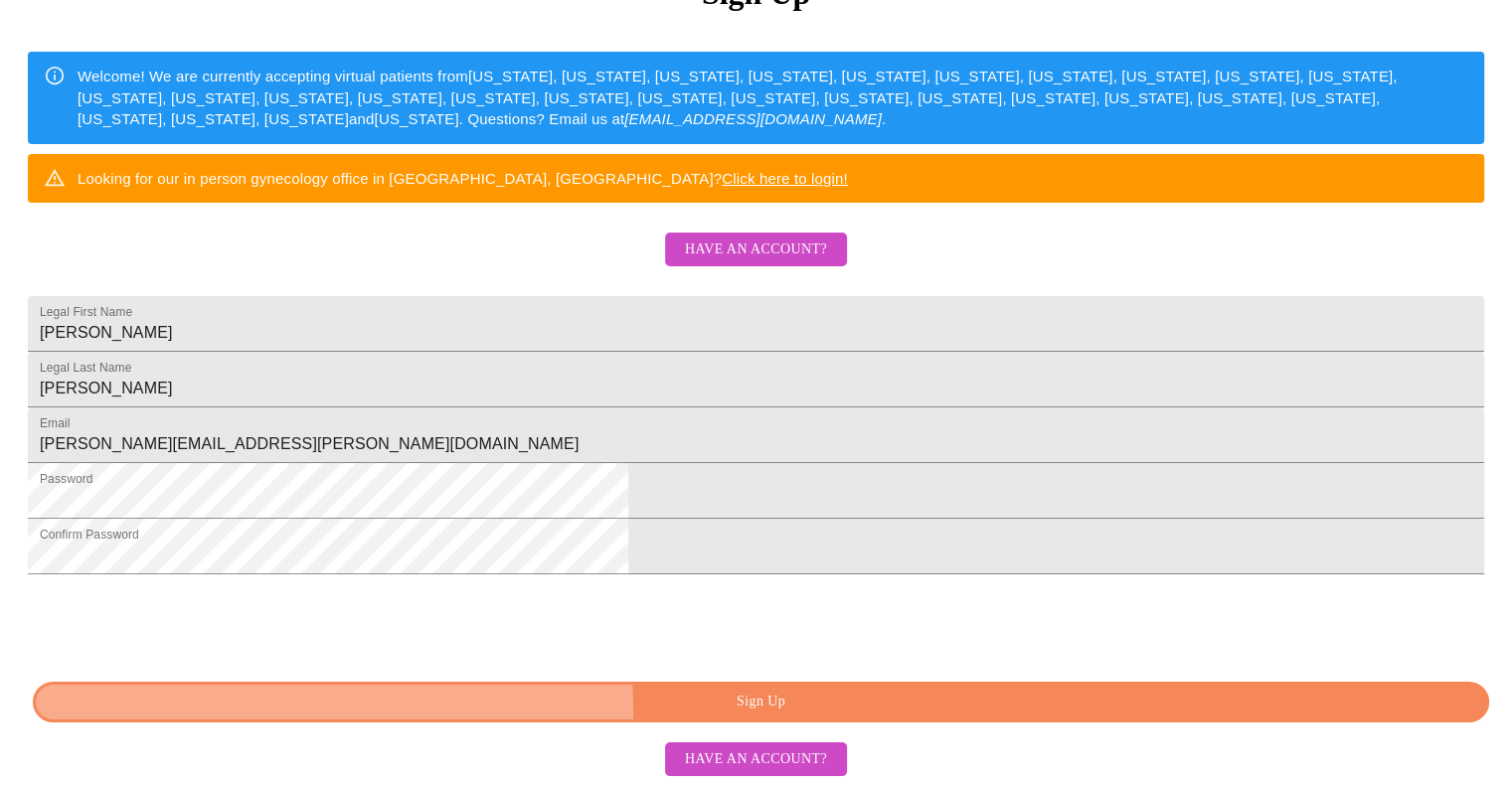 click on "Sign Up" at bounding box center (760, 702) 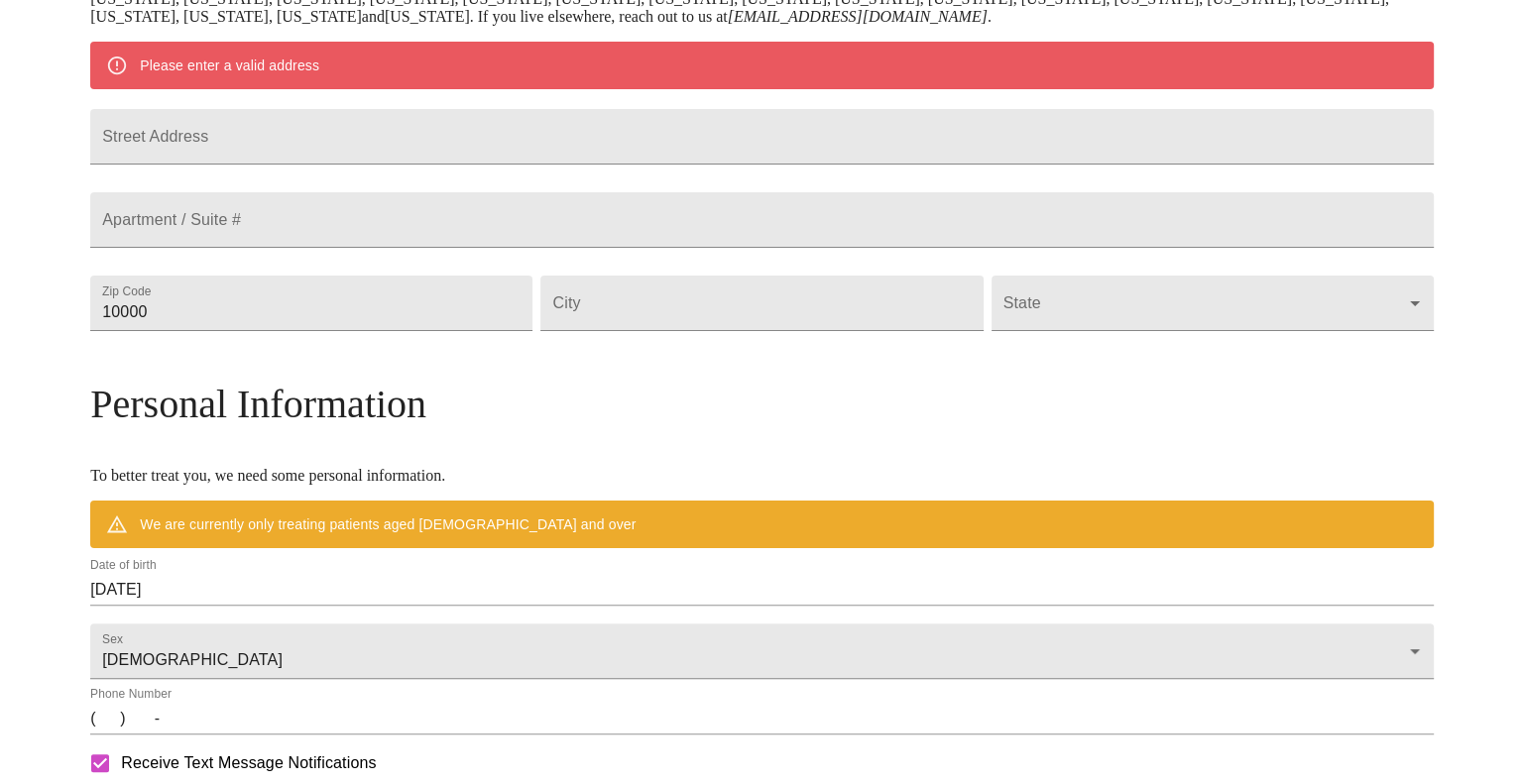 scroll, scrollTop: 364, scrollLeft: 0, axis: vertical 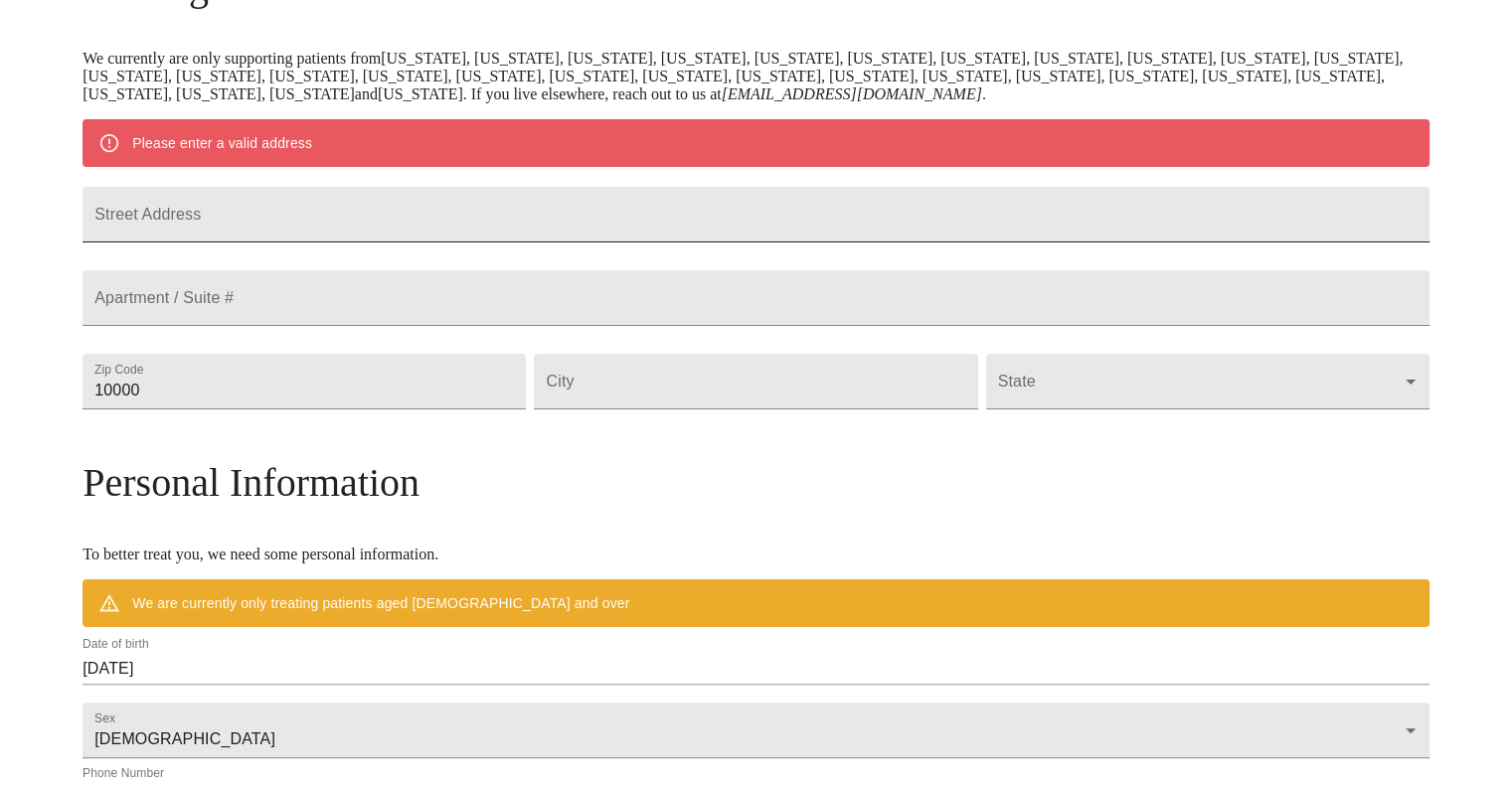click on "Street Address" at bounding box center (756, 215) 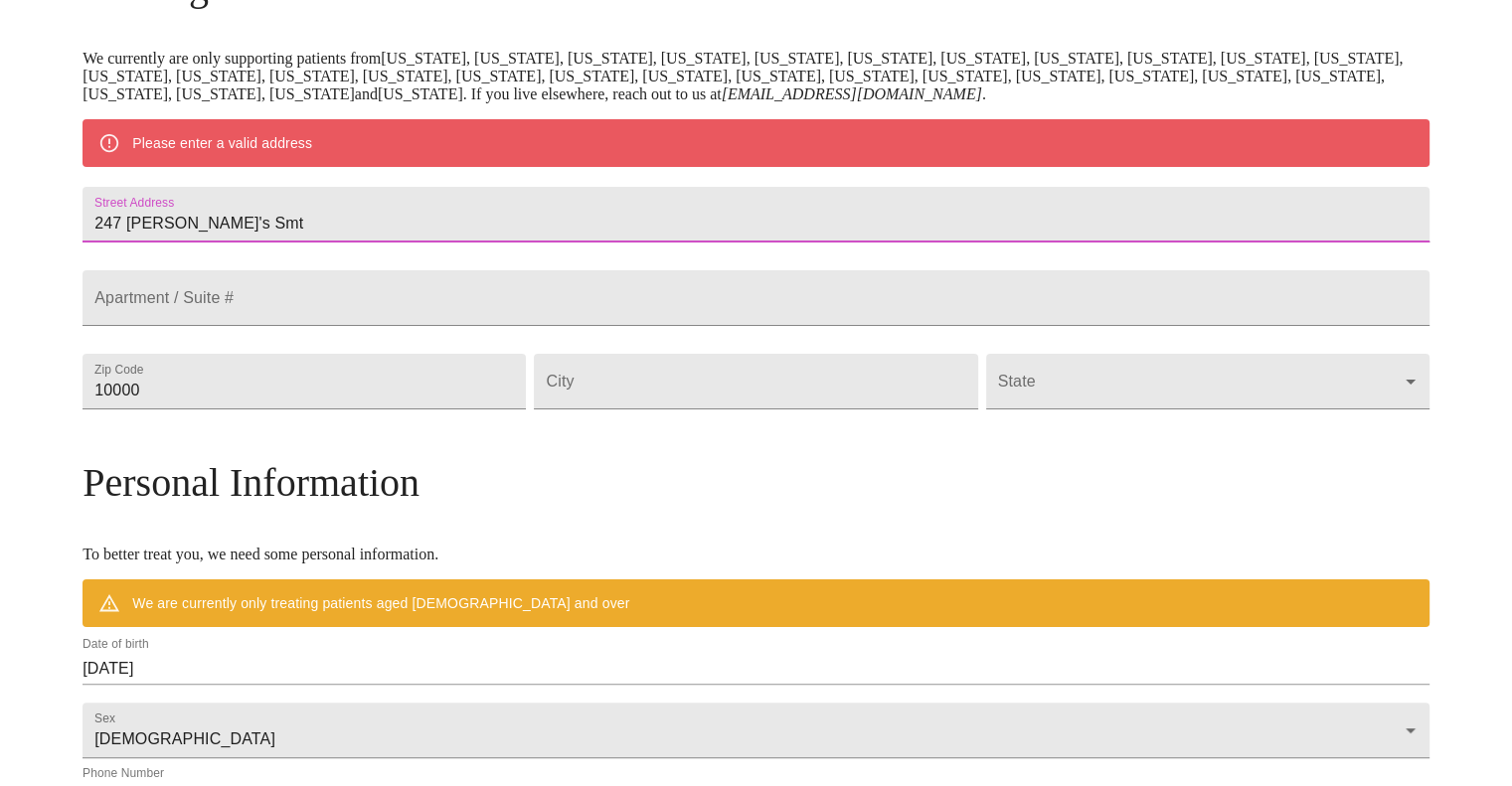 type on "247 [PERSON_NAME]'s Smt" 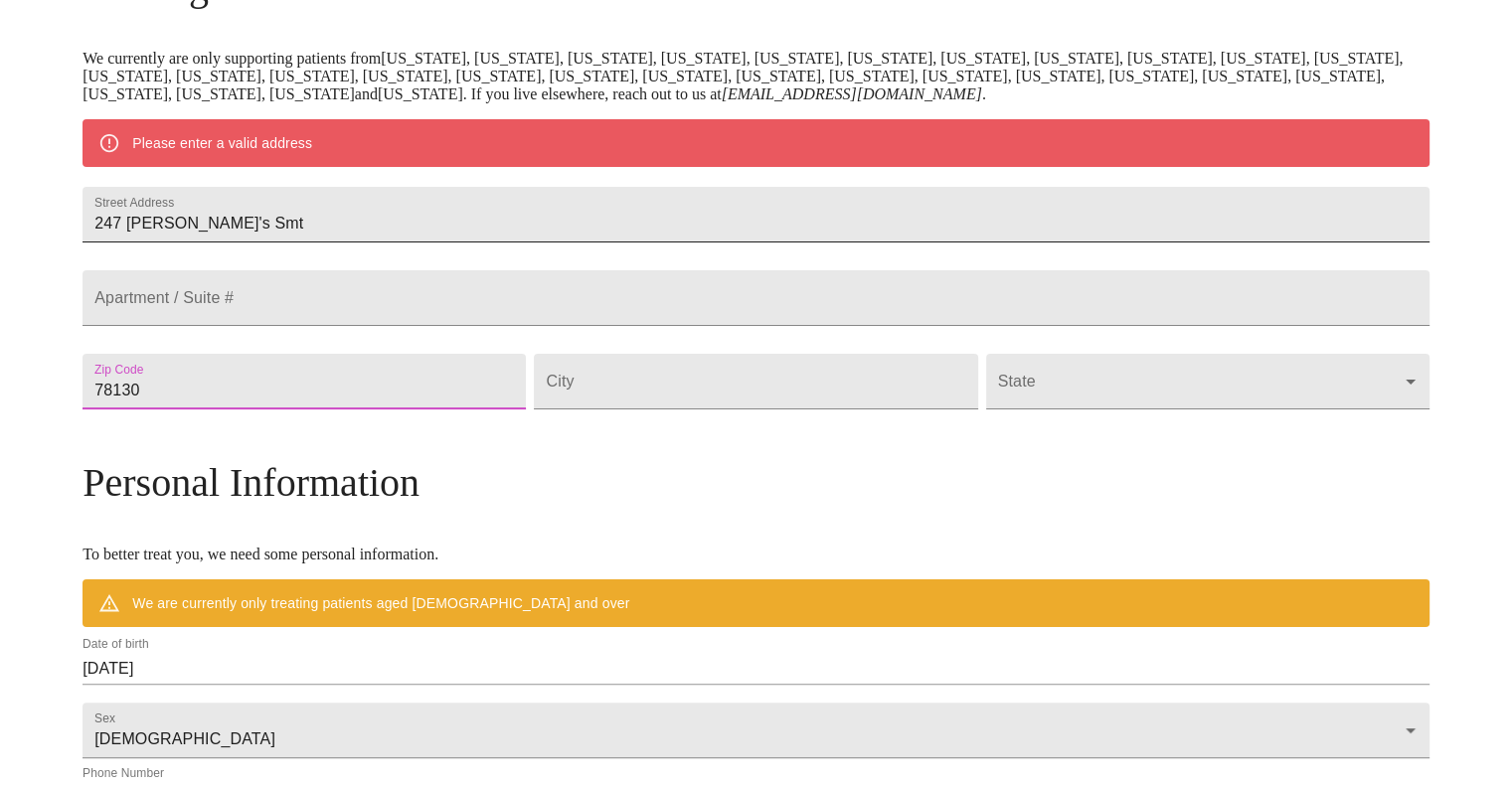 type on "78130" 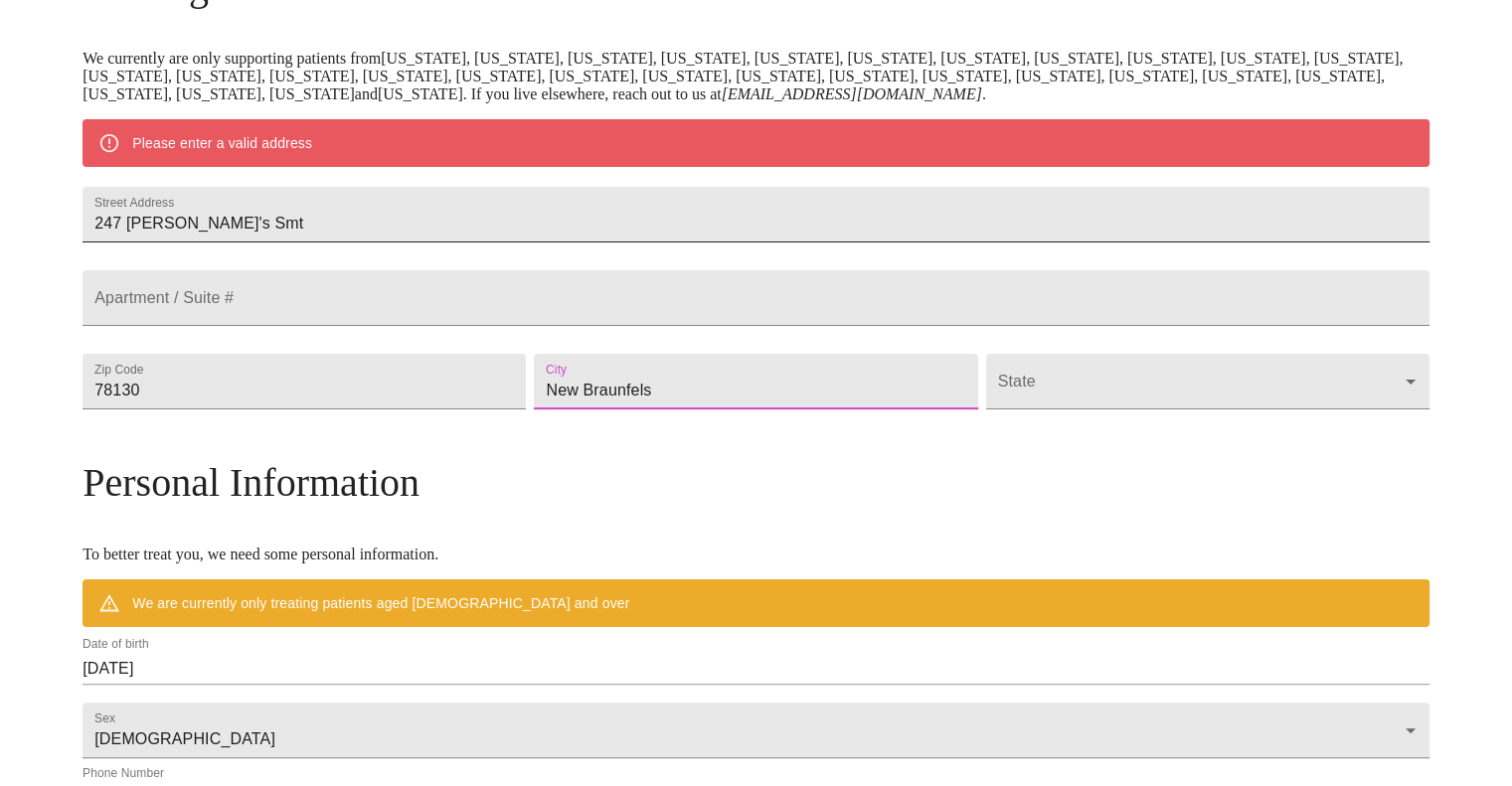 type on "New Braunfels" 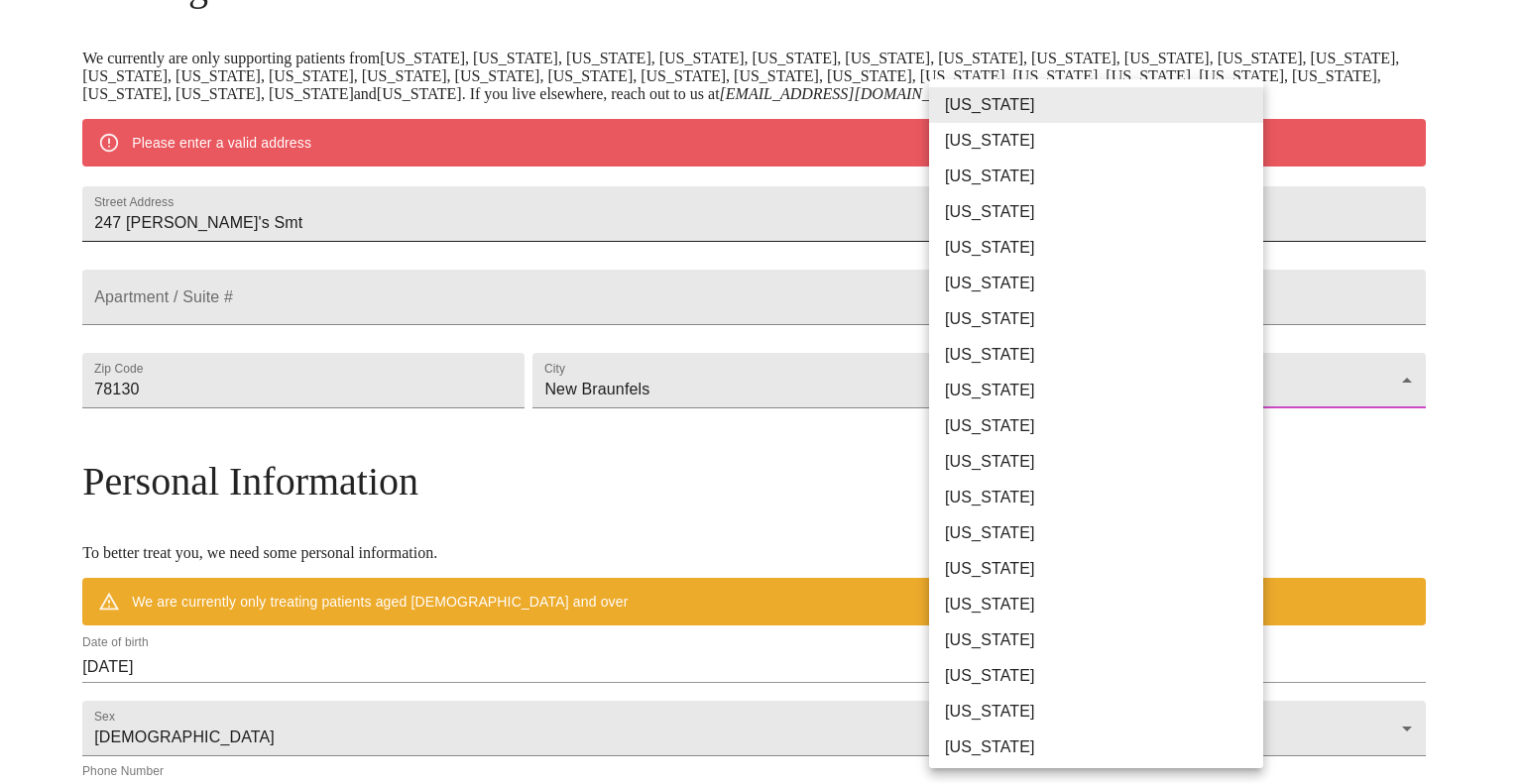 type 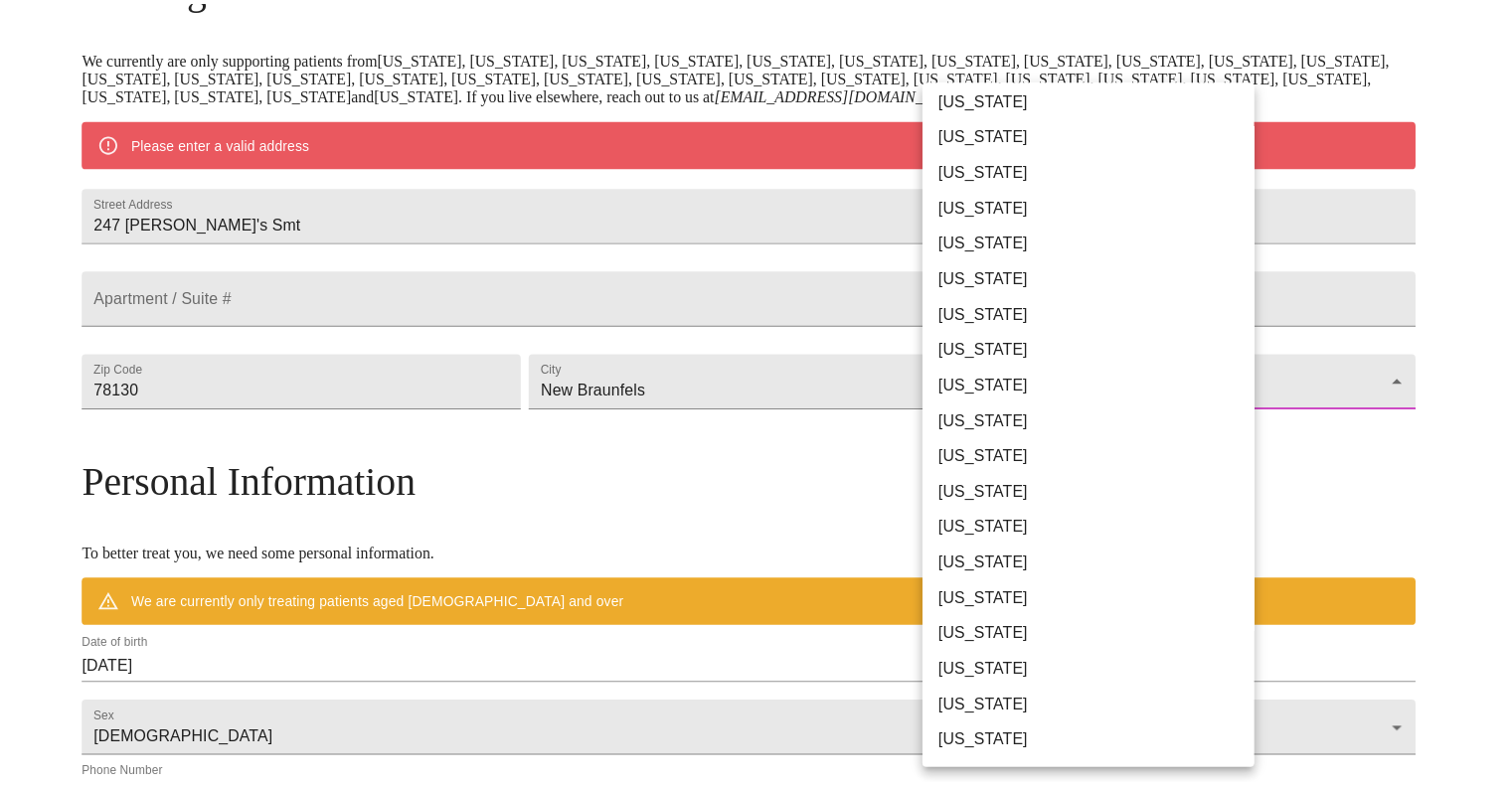 scroll, scrollTop: 994, scrollLeft: 0, axis: vertical 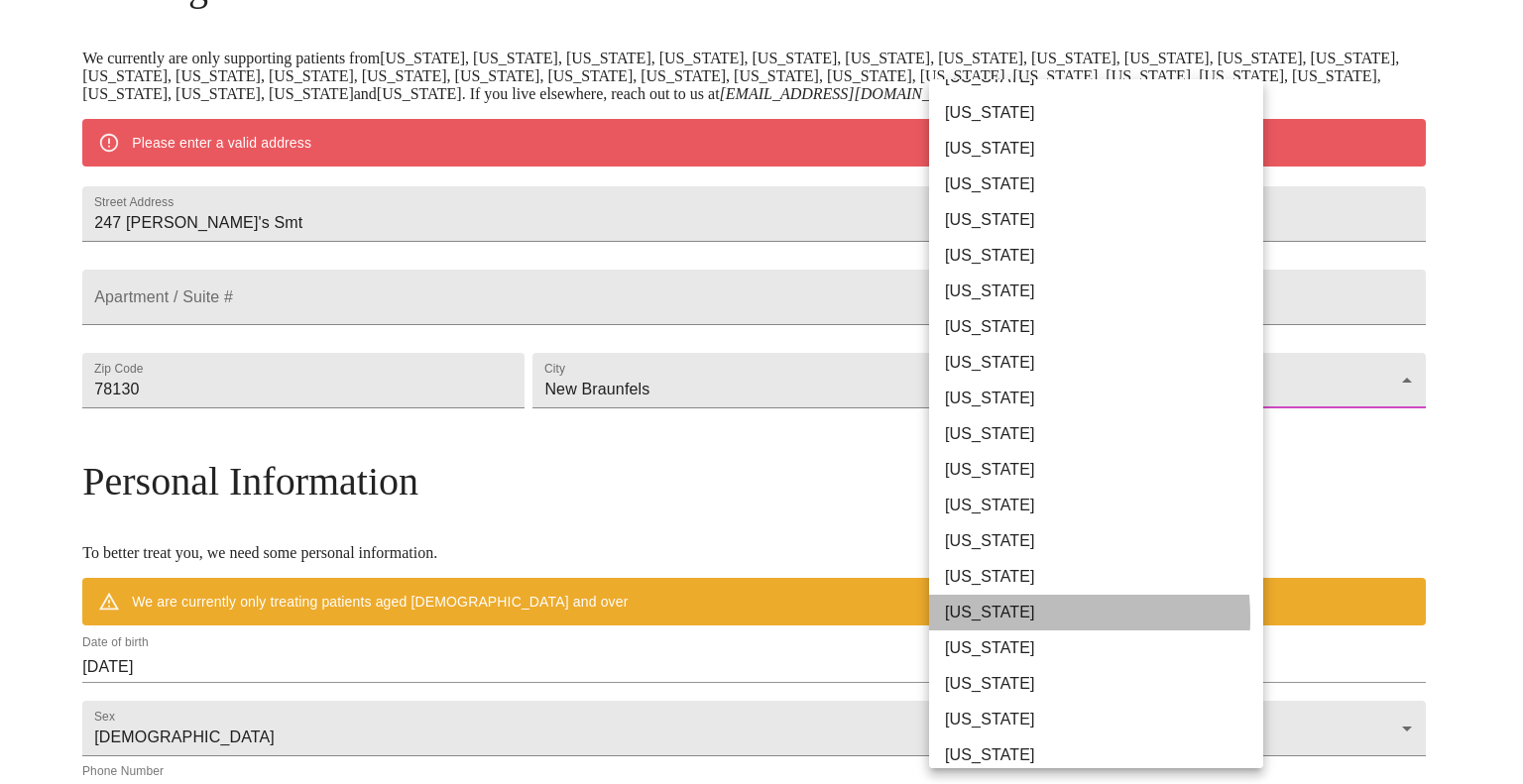 click on "[US_STATE]" at bounding box center (1104, 613) 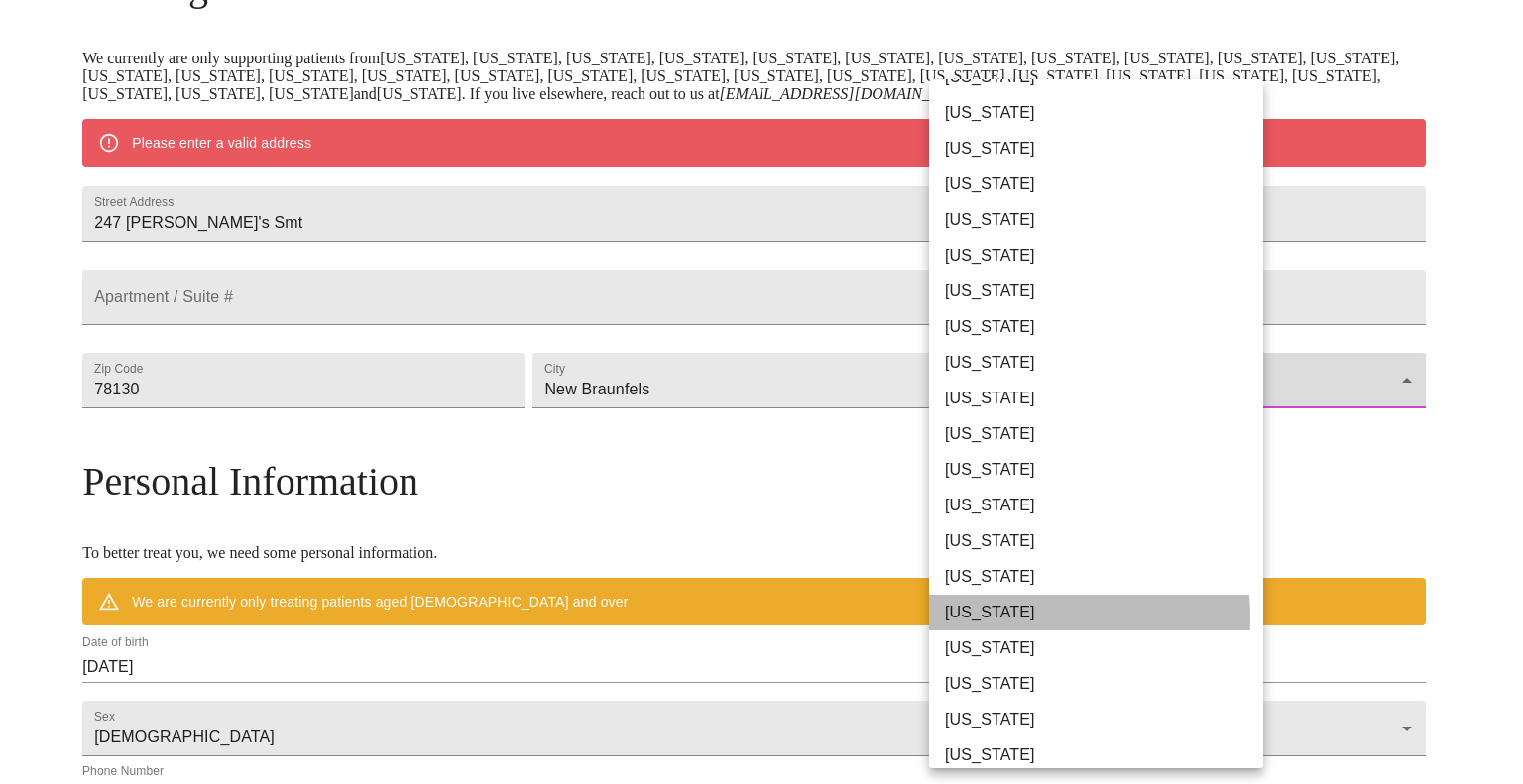 type on "[US_STATE]" 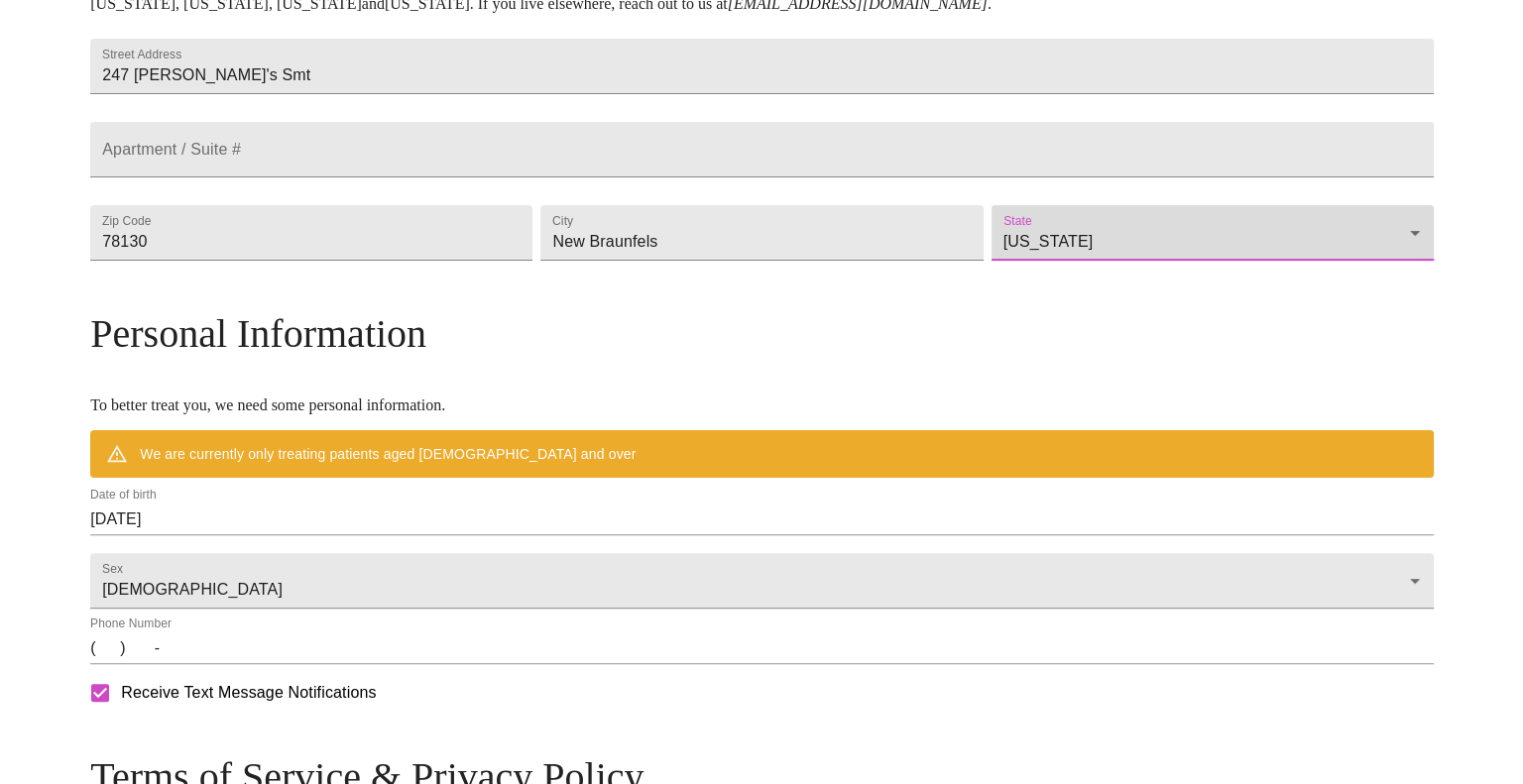scroll, scrollTop: 661, scrollLeft: 0, axis: vertical 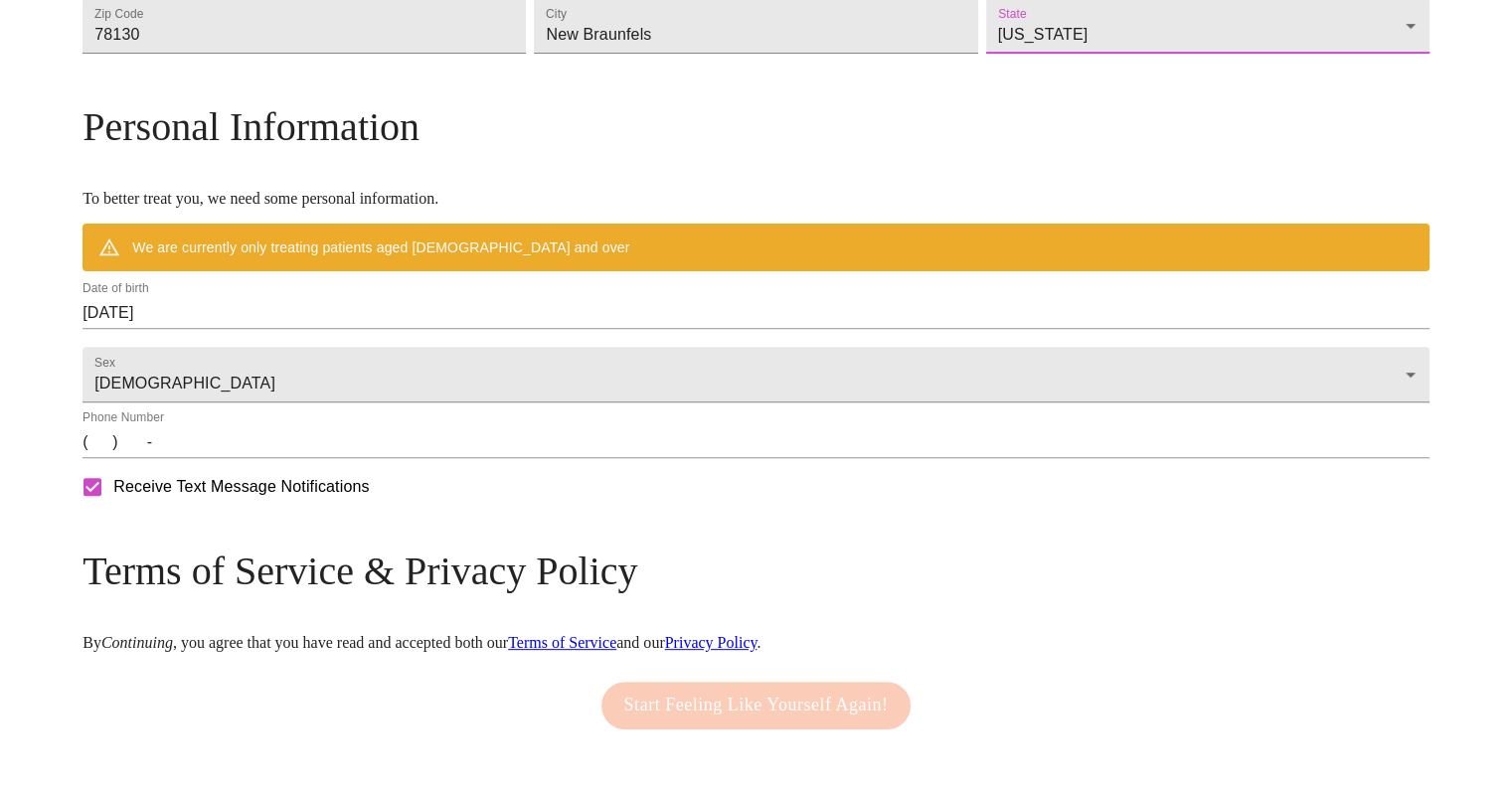 click on "[DATE]" at bounding box center [756, 313] 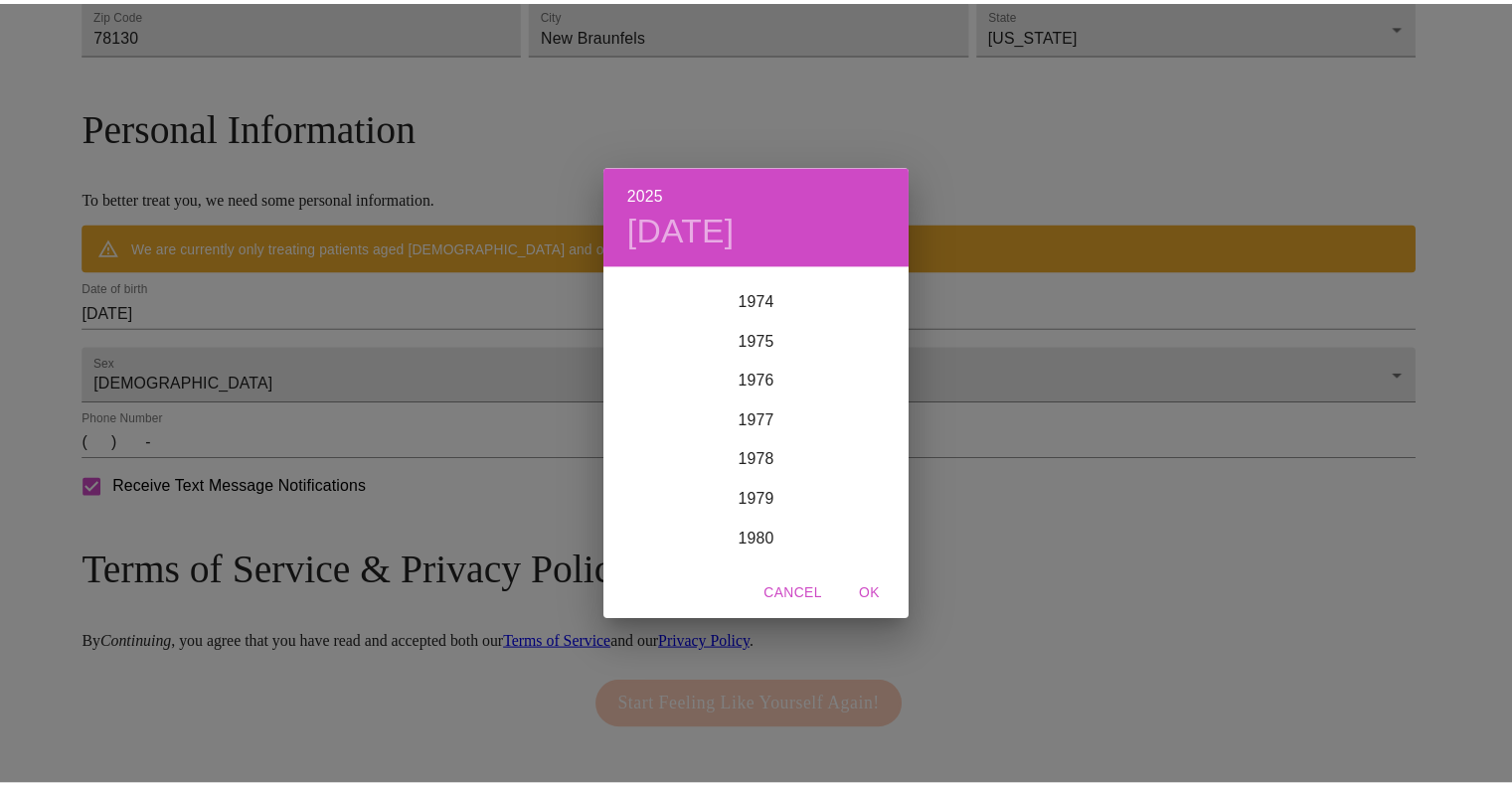 scroll, scrollTop: 3001, scrollLeft: 0, axis: vertical 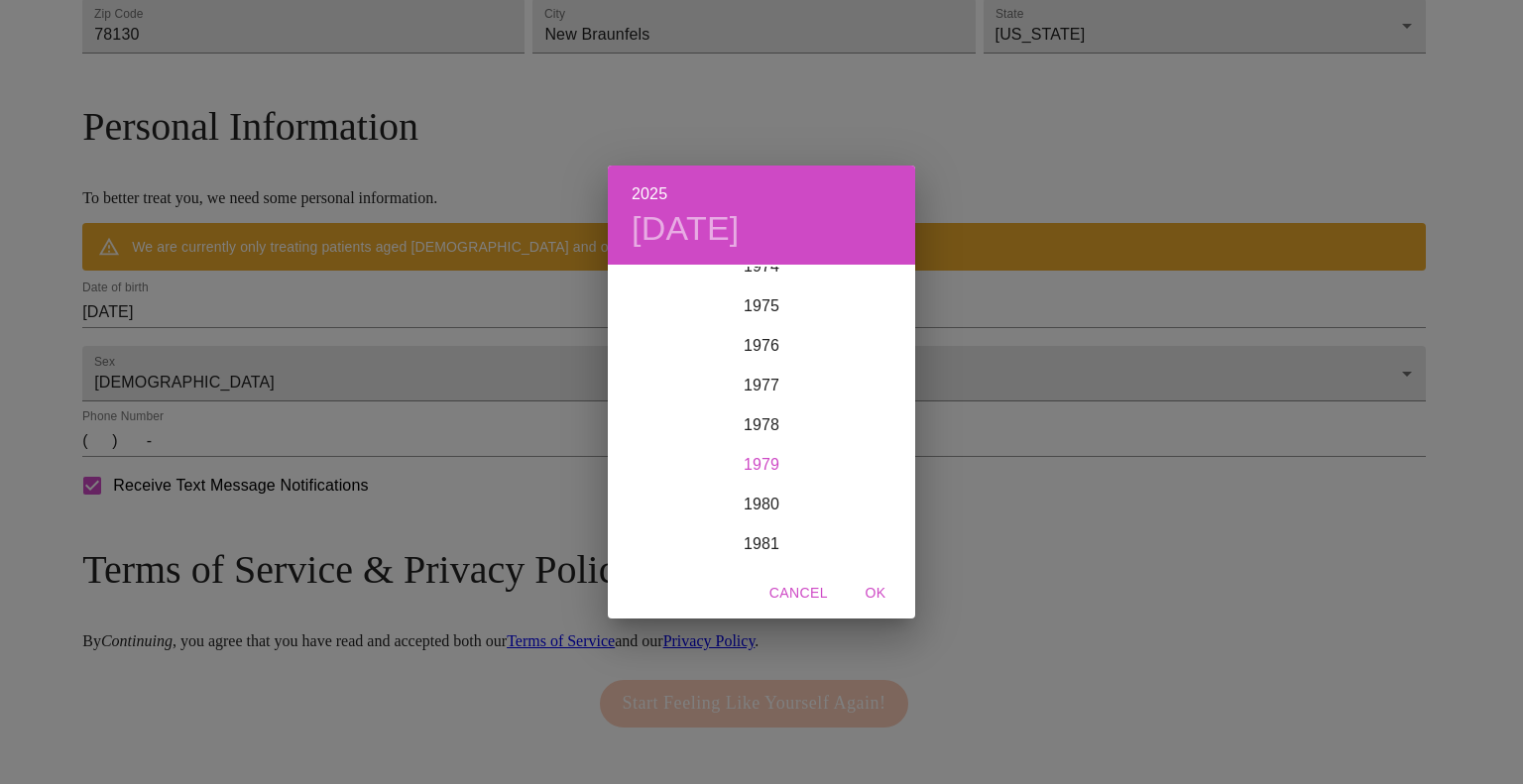 click on "1979" at bounding box center [762, 465] 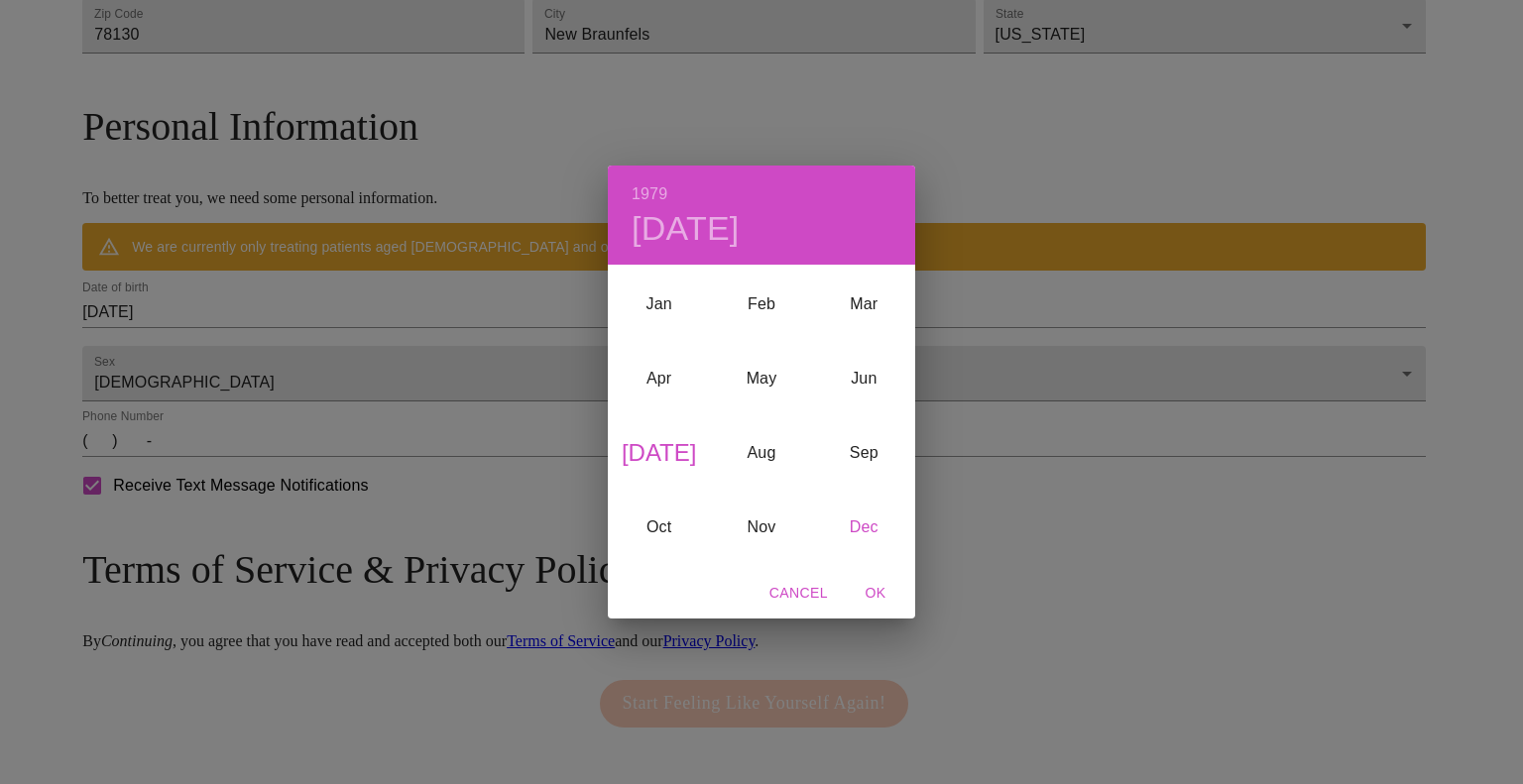 click on "Dec" at bounding box center [864, 526] 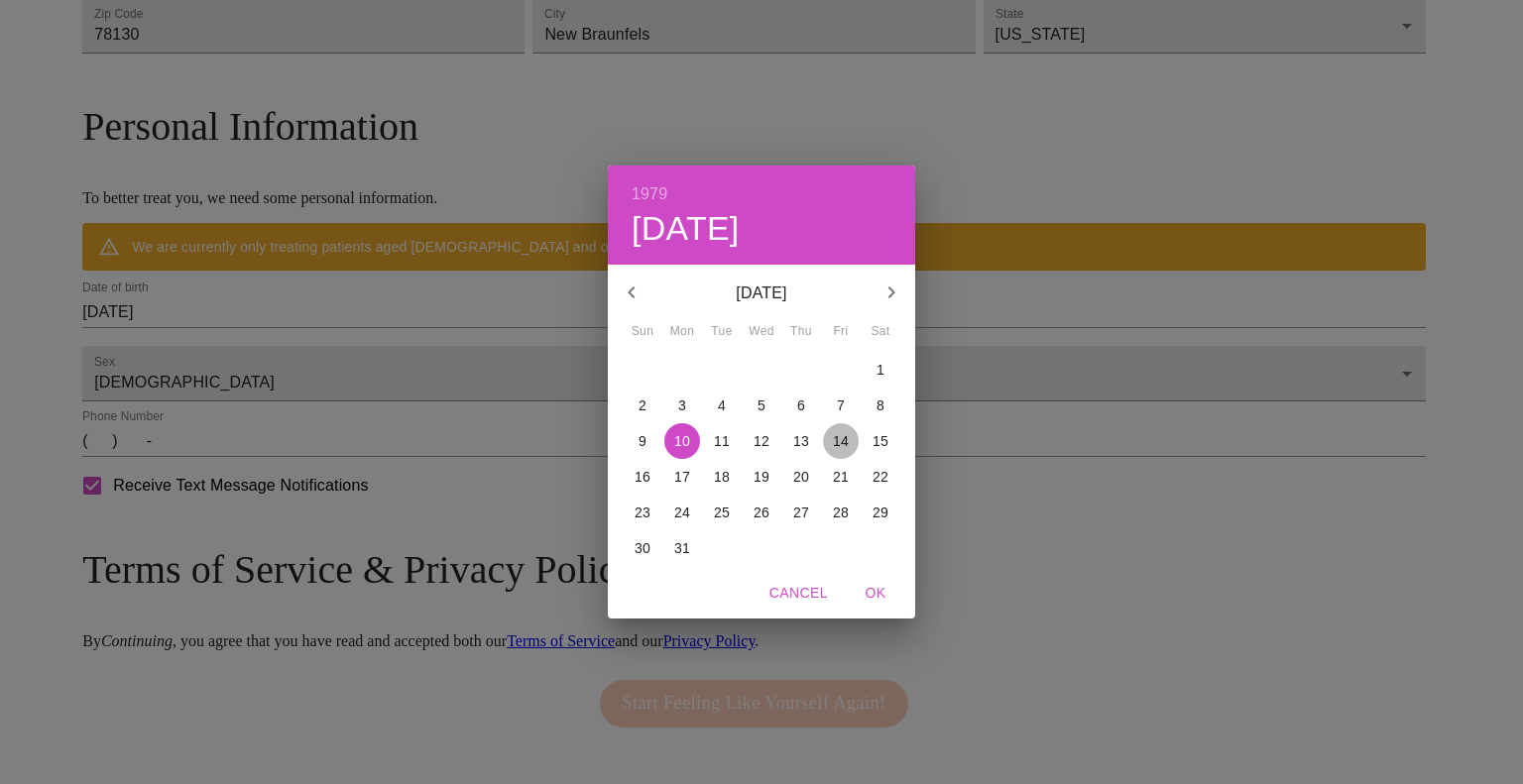 click on "14" at bounding box center (841, 441) 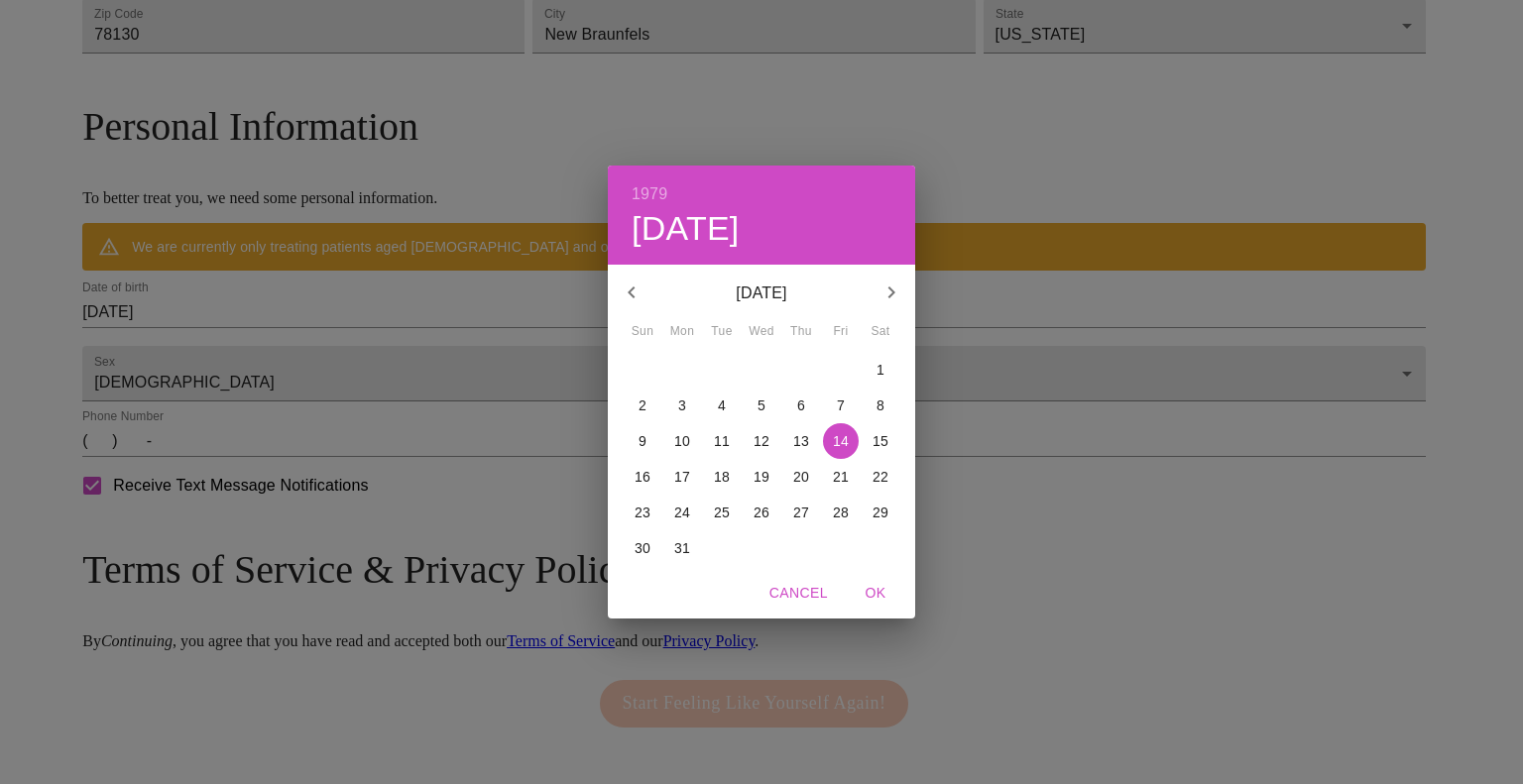 click on "OK" at bounding box center (876, 593) 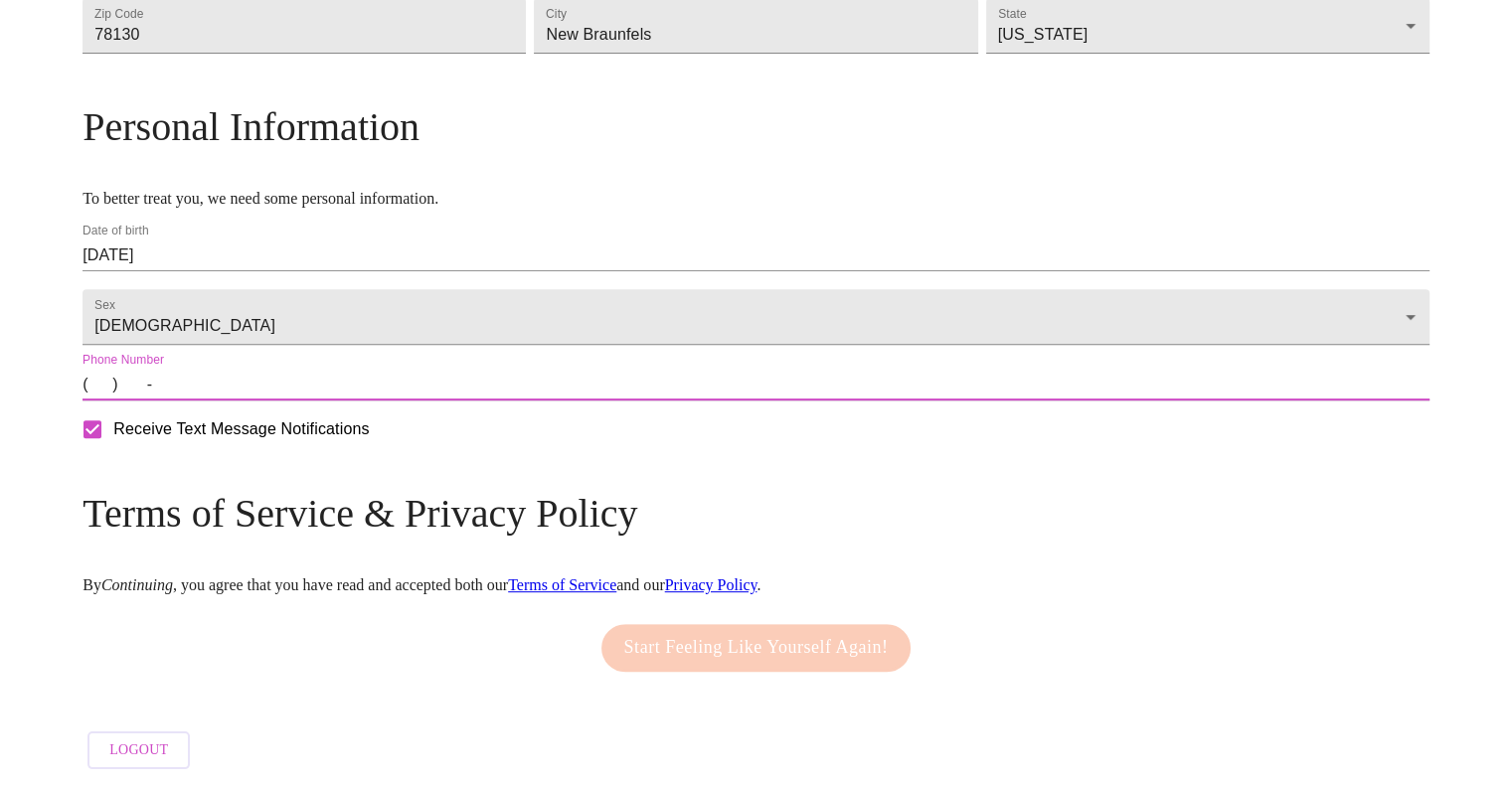 click on "(   )    -" at bounding box center [756, 385] 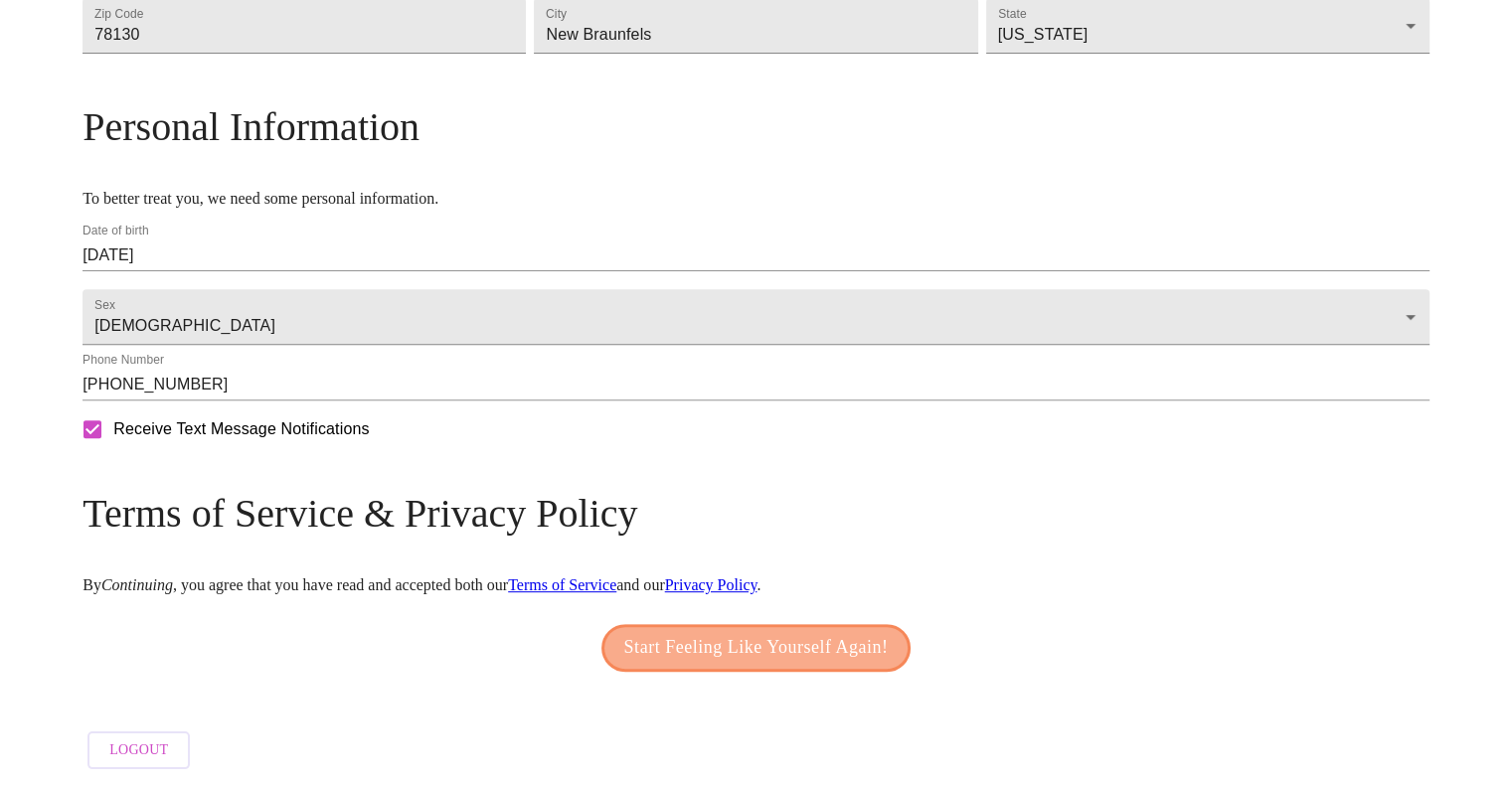 click on "Start Feeling Like Yourself Again!" at bounding box center [756, 648] 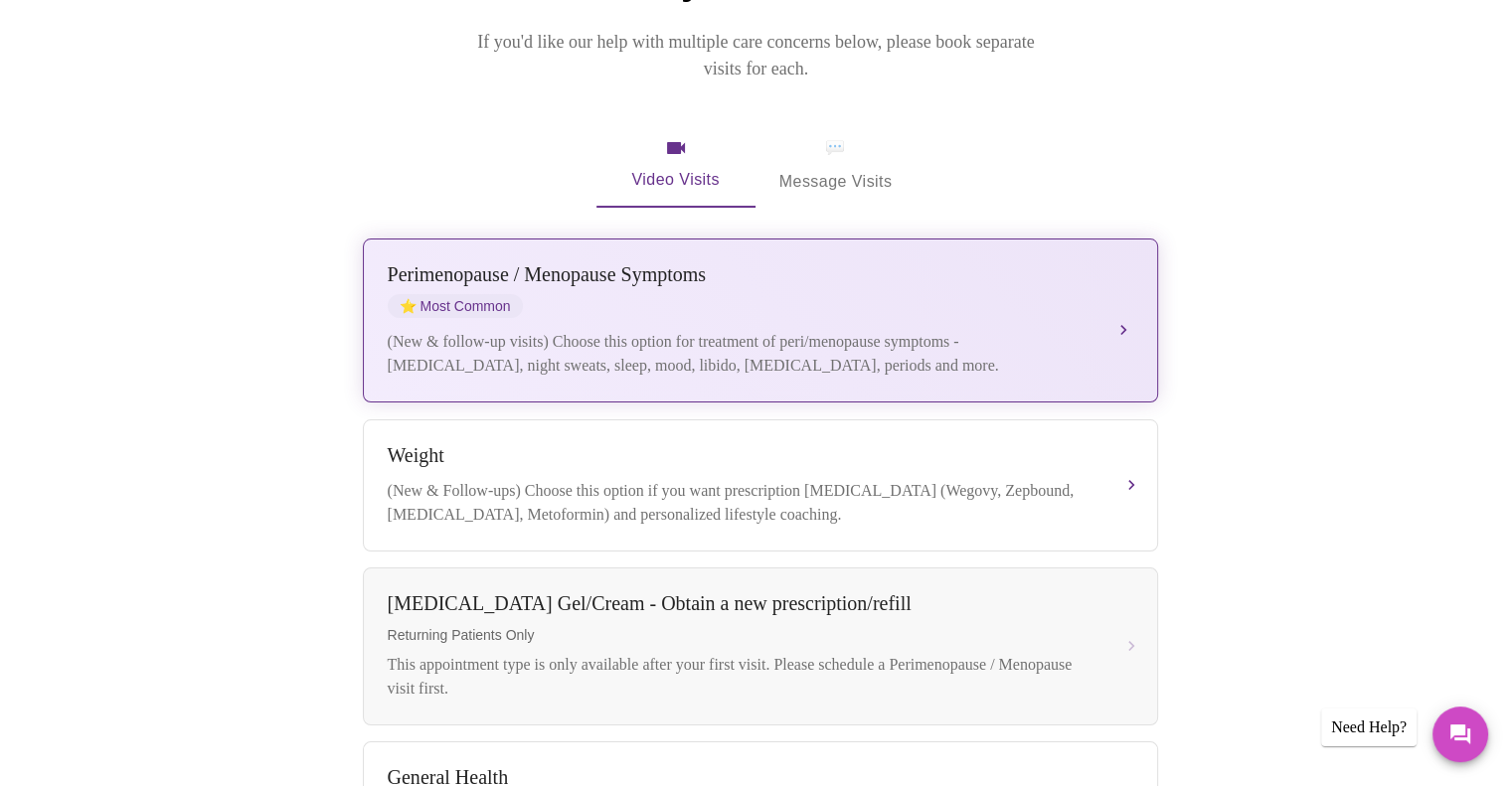 scroll, scrollTop: 298, scrollLeft: 0, axis: vertical 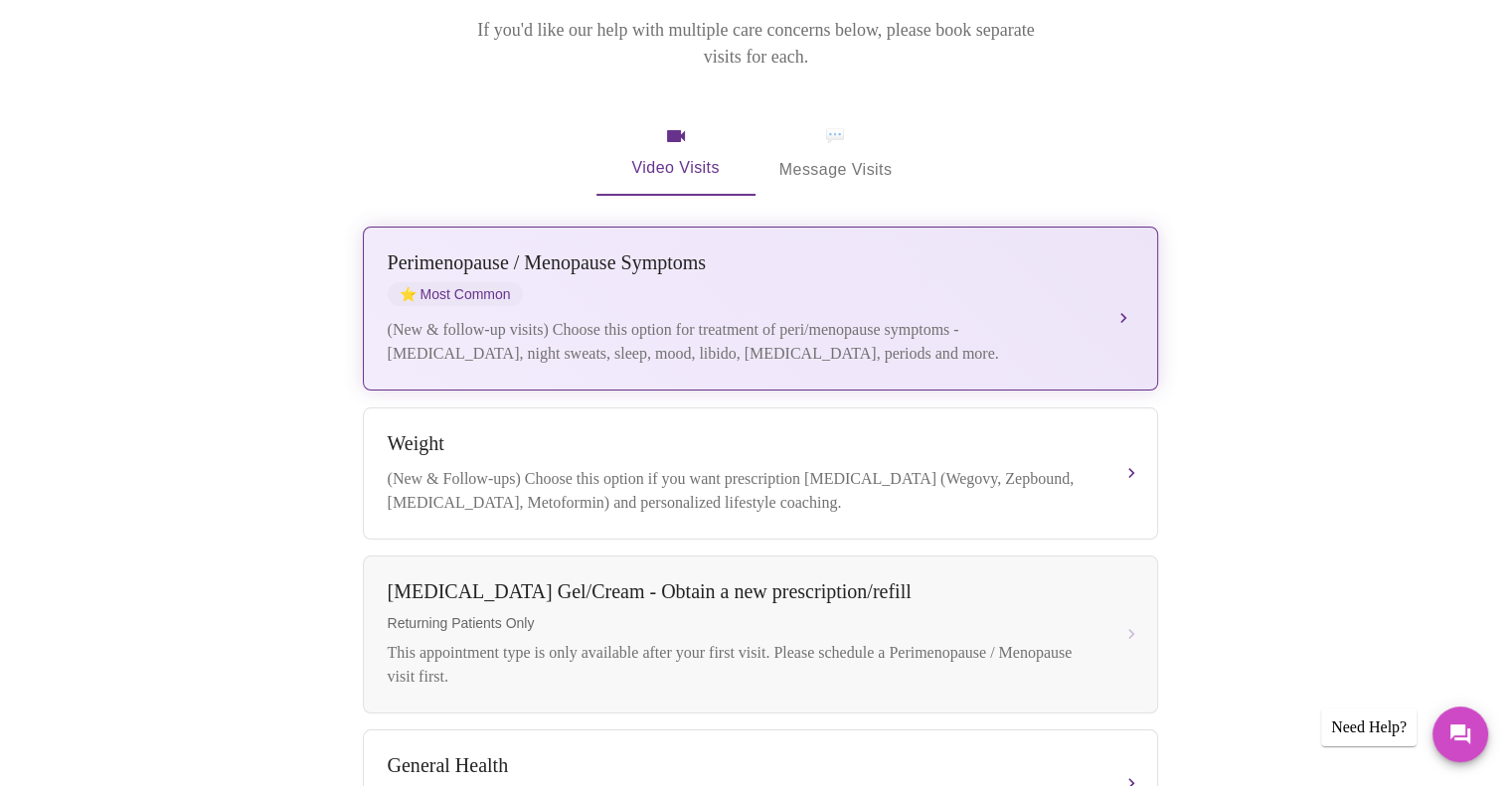click on "(New & follow-up visits) Choose this option for treatment of peri/menopause symptoms - [MEDICAL_DATA], night sweats, sleep, mood, libido, [MEDICAL_DATA], periods and more." at bounding box center [741, 342] 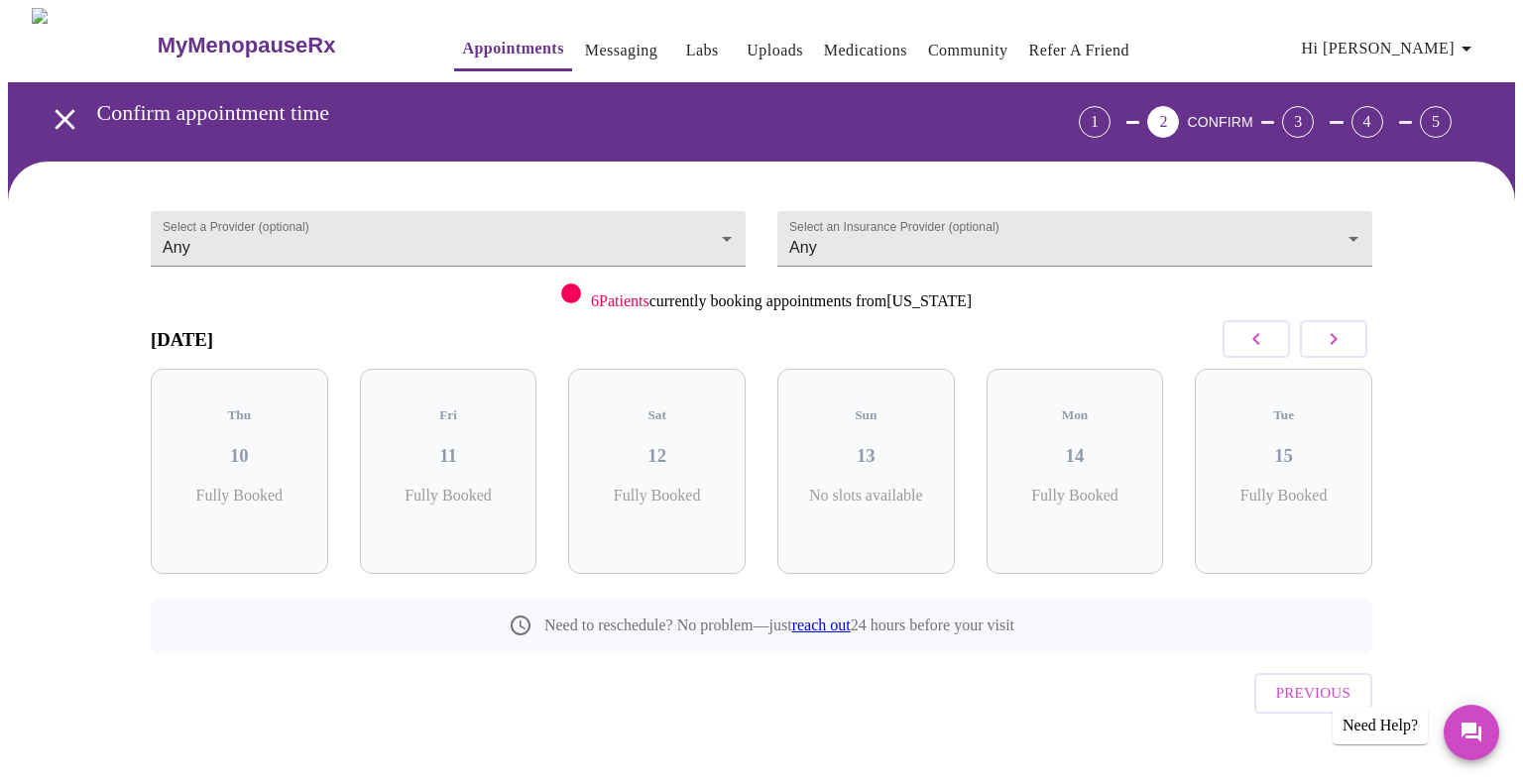 click at bounding box center [1334, 339] 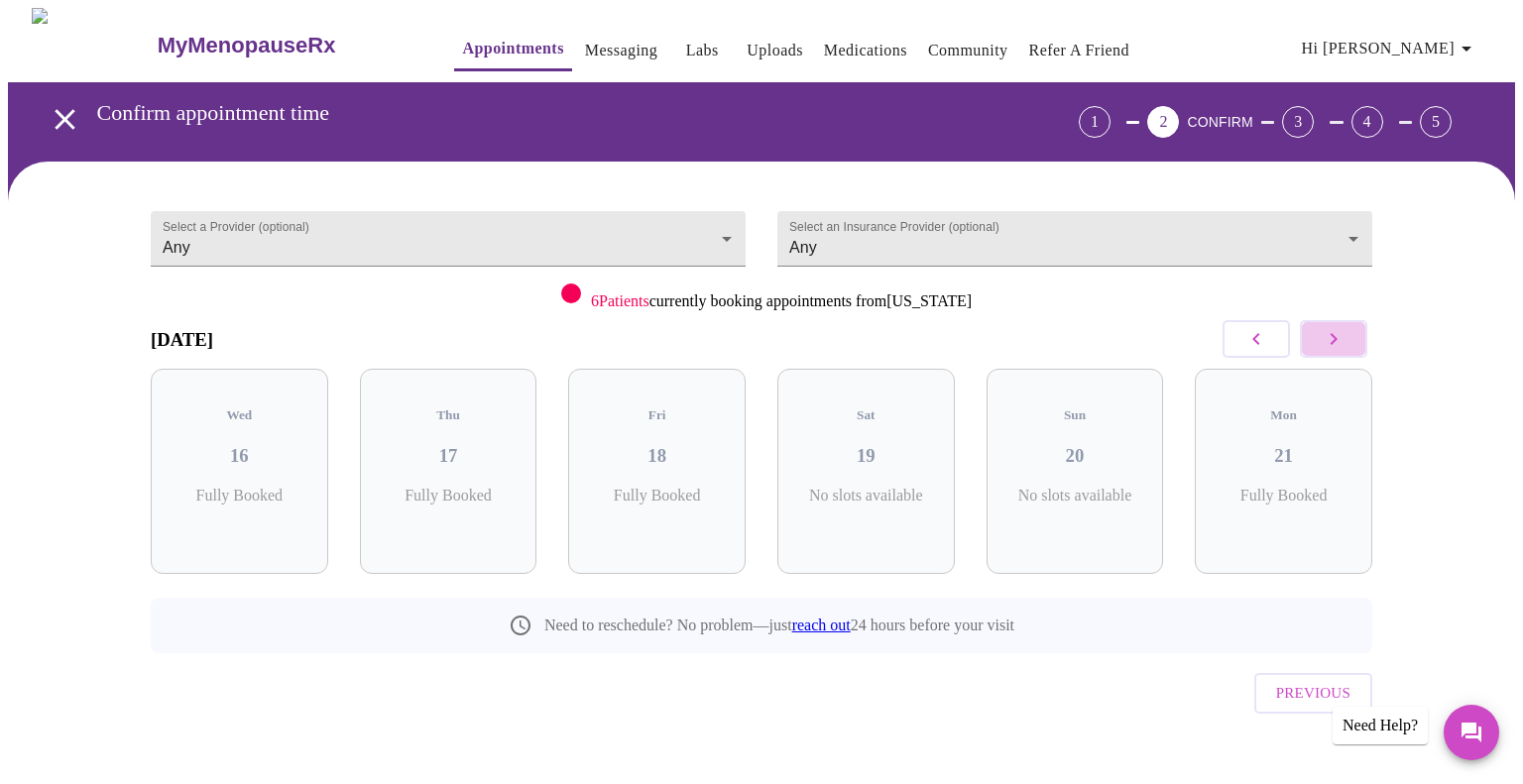 click 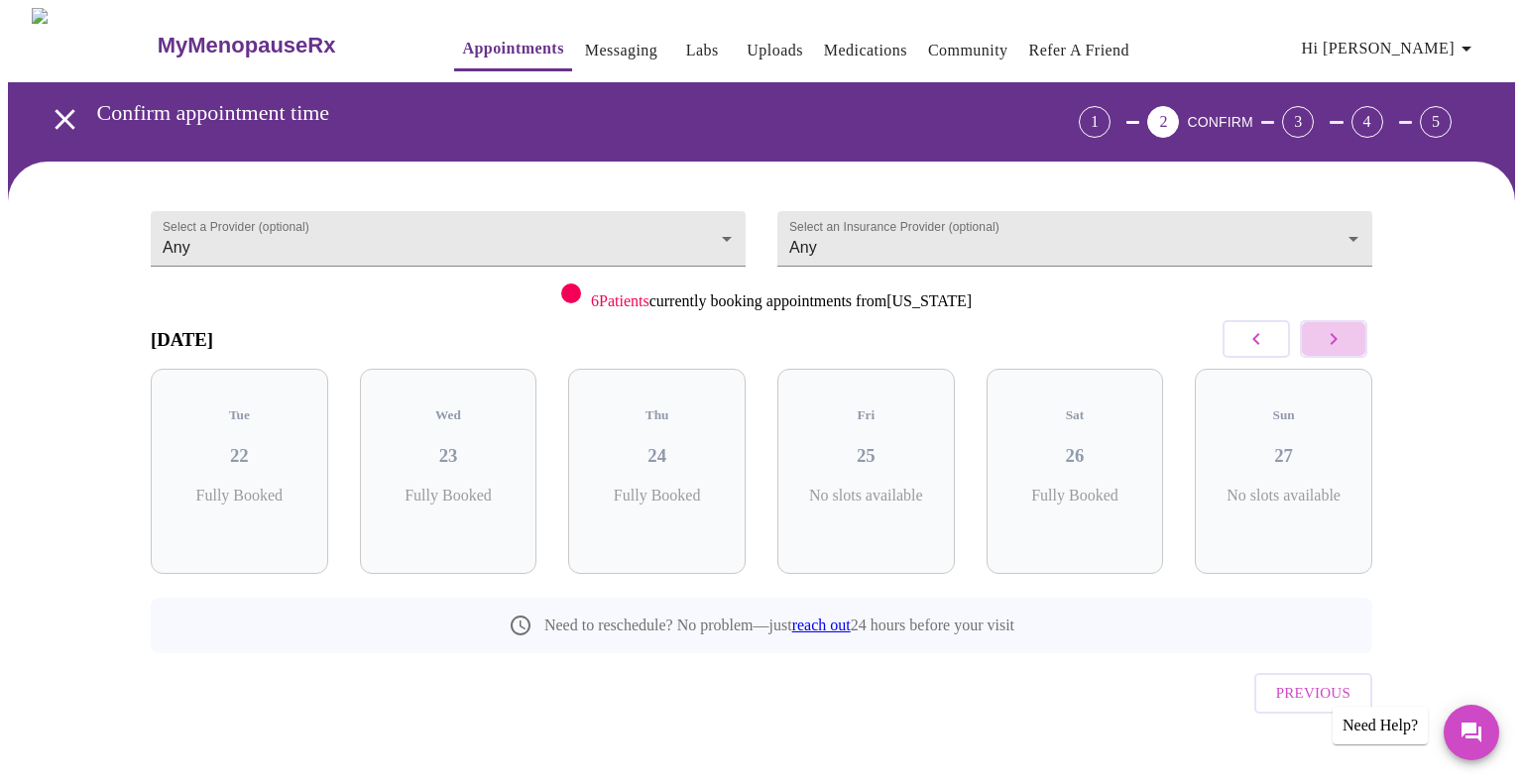 click 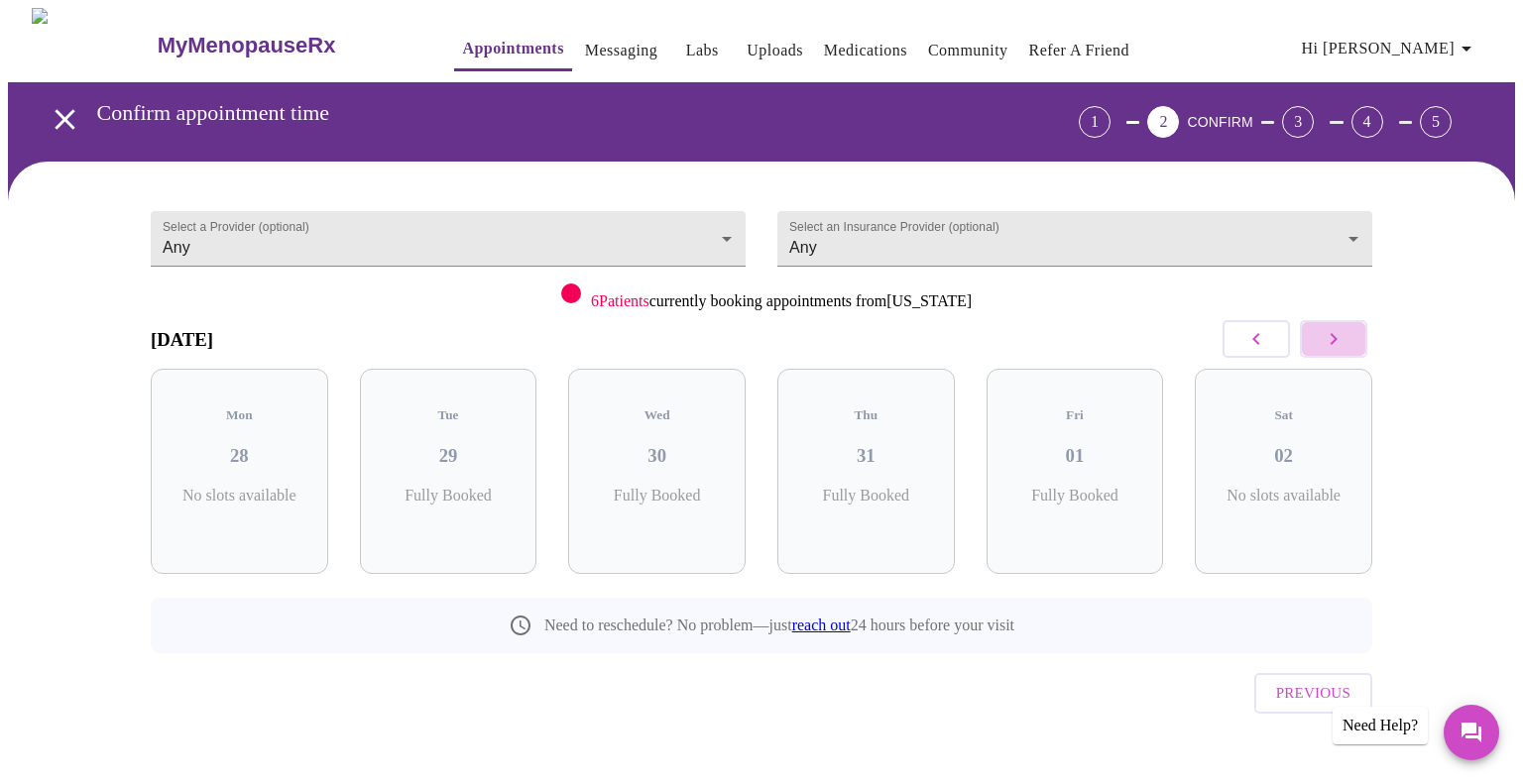 click 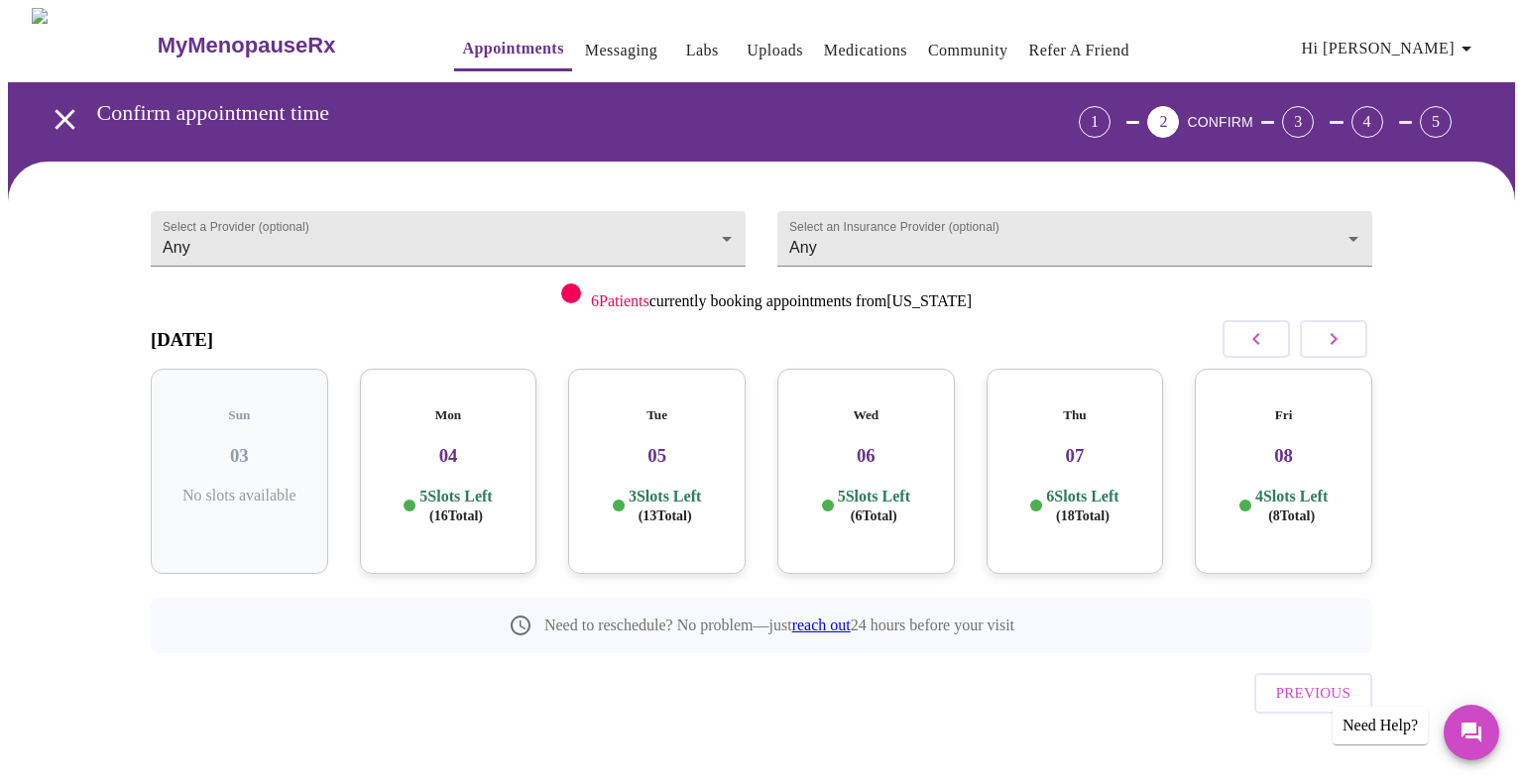 click on "Mon 04 5  Slots Left ( 16  Total)" at bounding box center [448, 471] 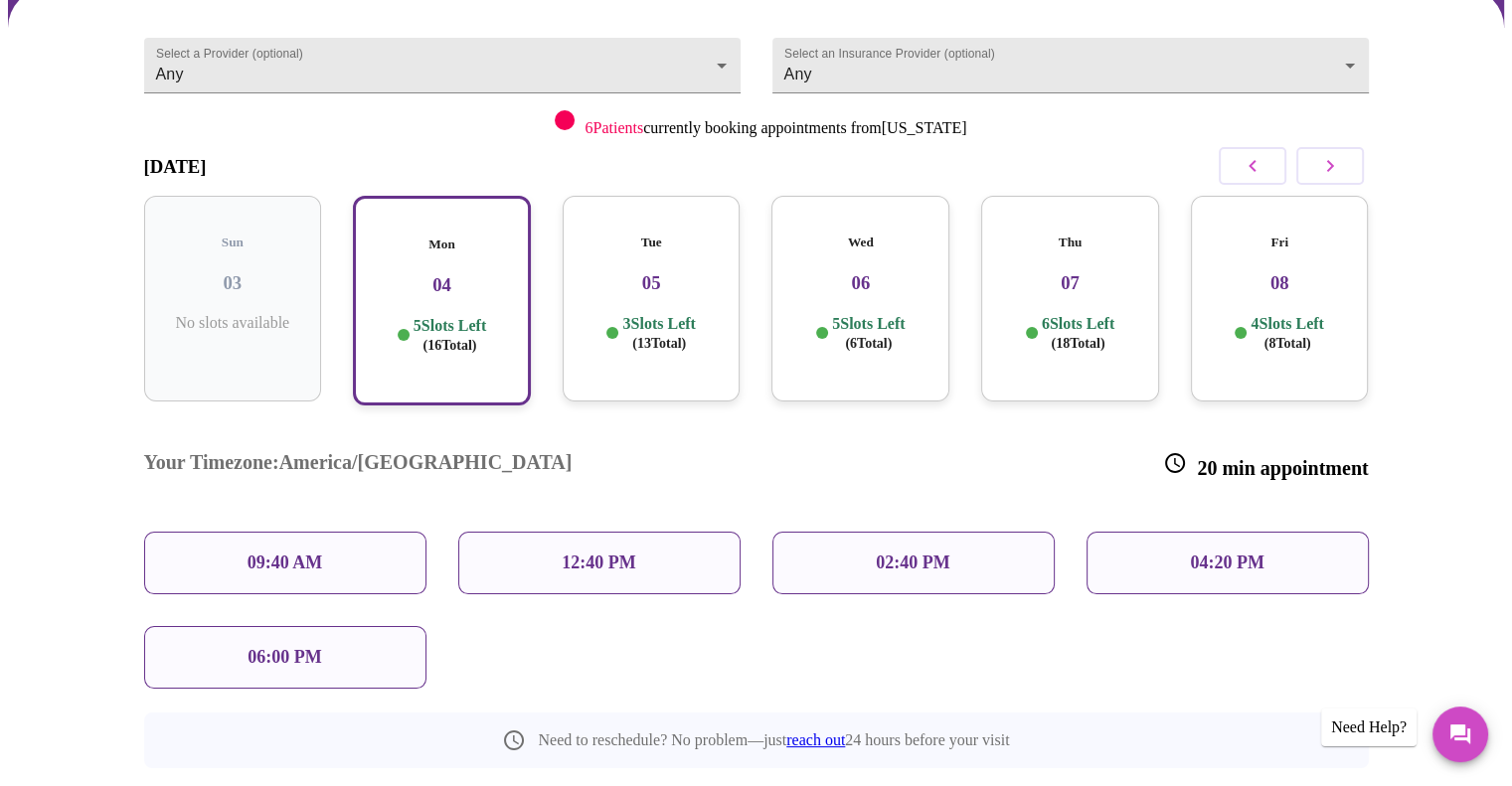 scroll, scrollTop: 199, scrollLeft: 0, axis: vertical 